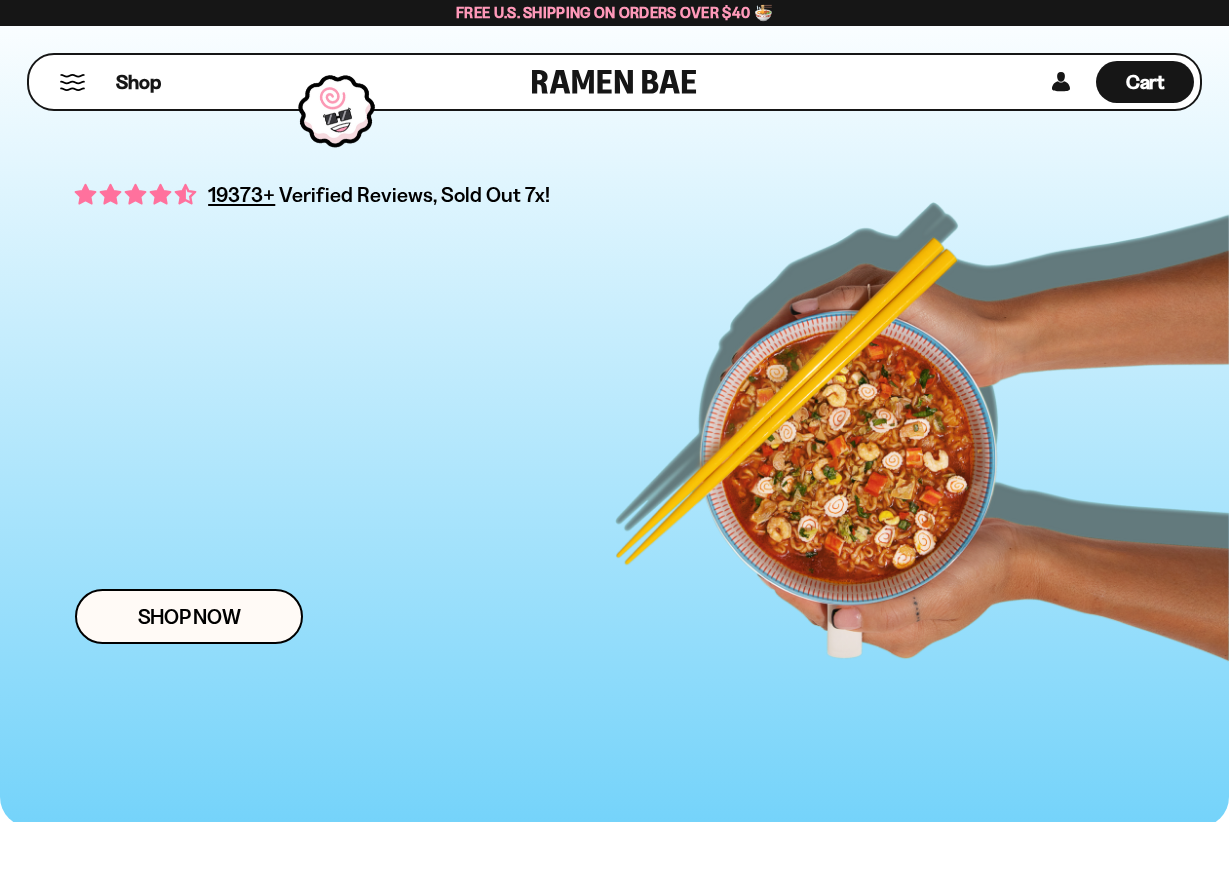 scroll, scrollTop: 0, scrollLeft: 0, axis: both 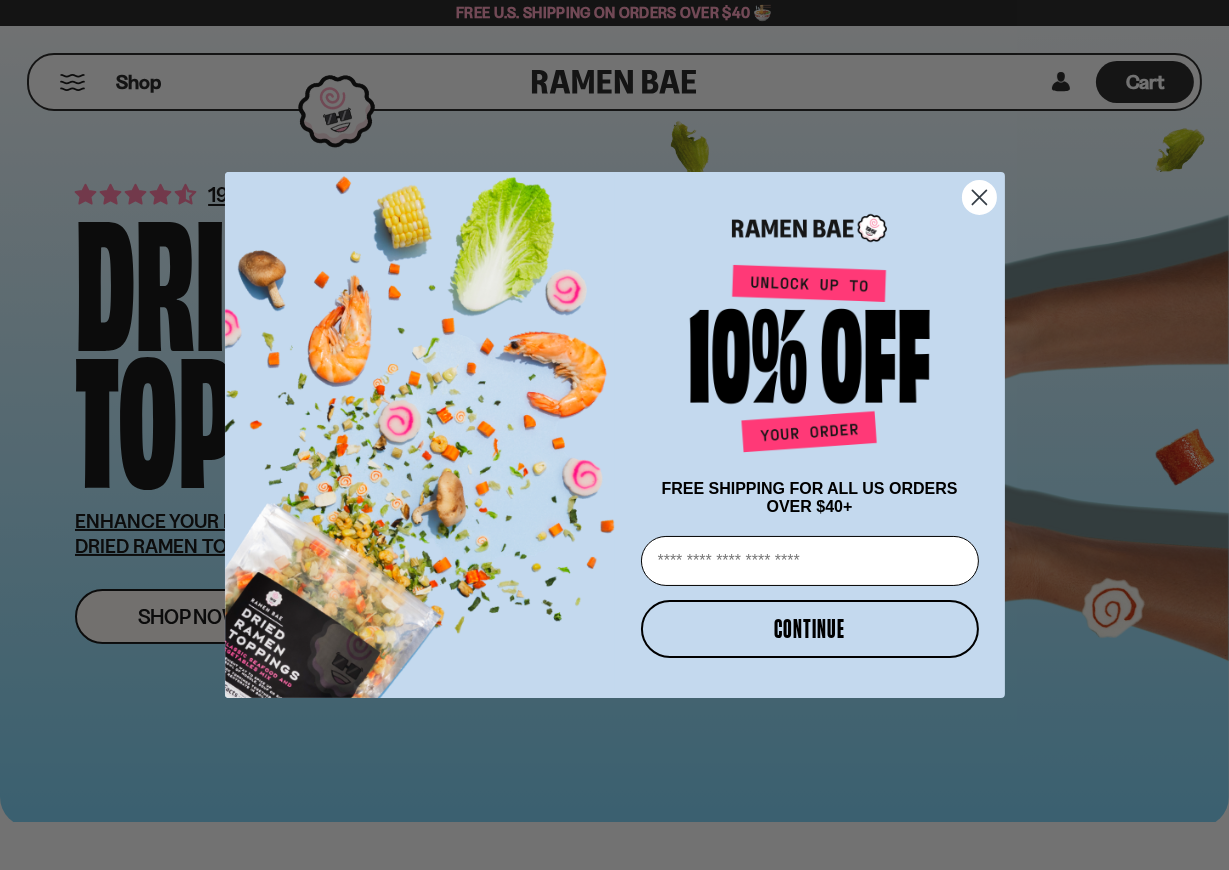 click 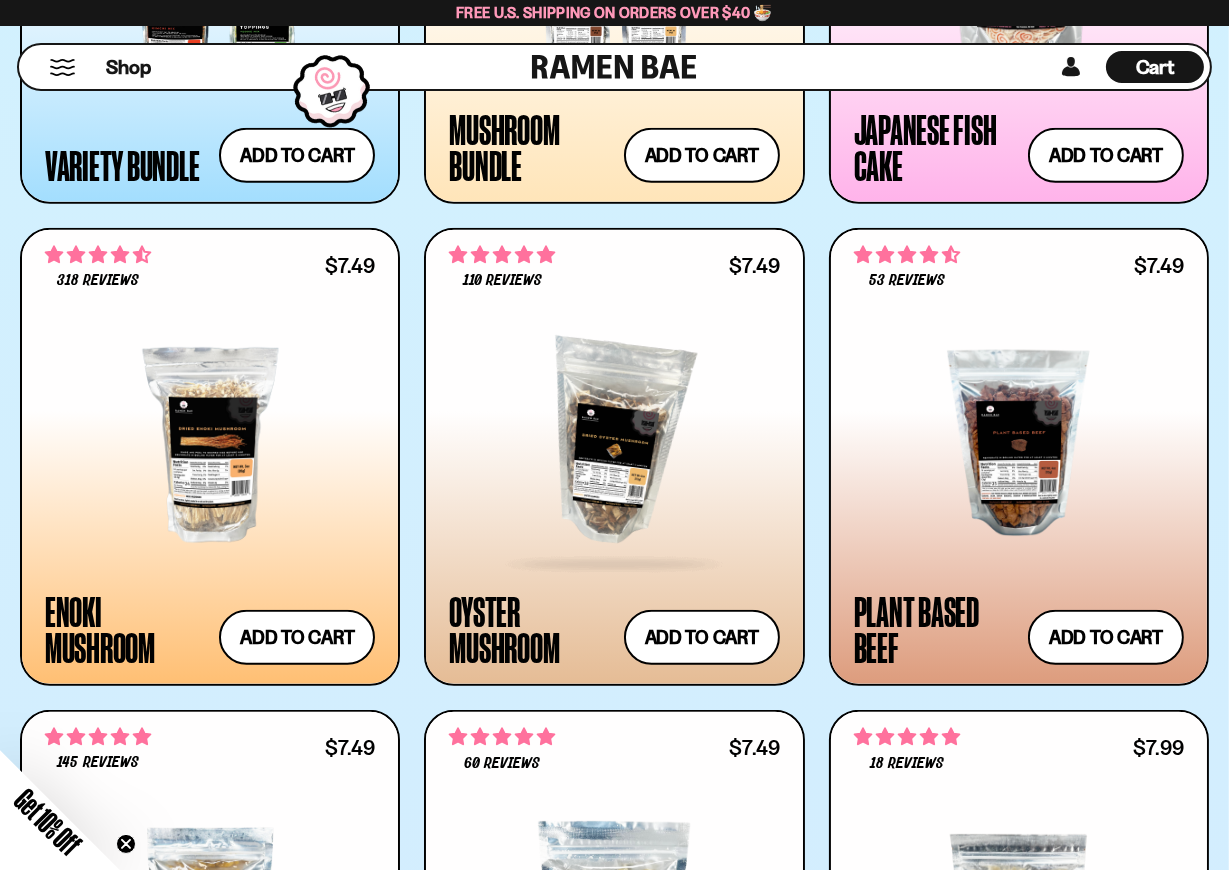 scroll, scrollTop: 2700, scrollLeft: 0, axis: vertical 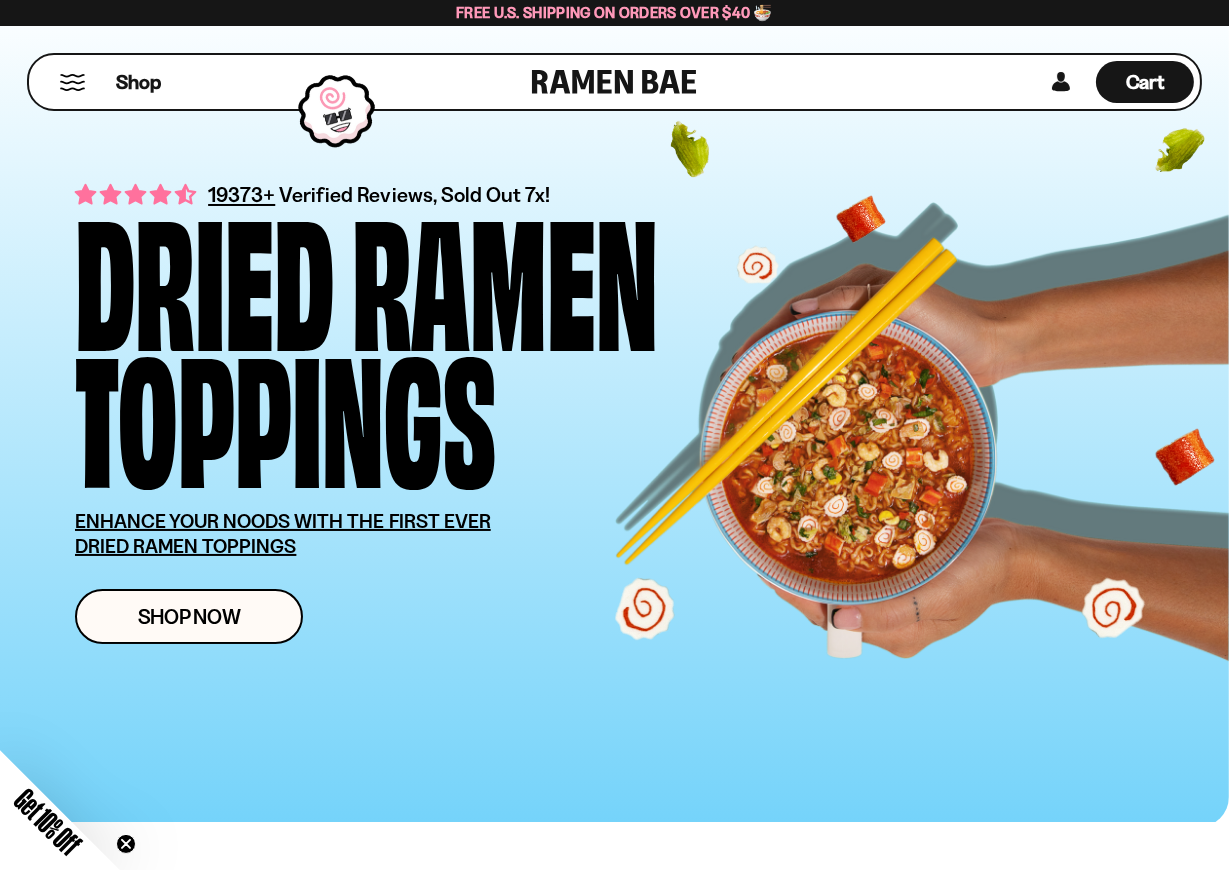 click at bounding box center (72, 82) 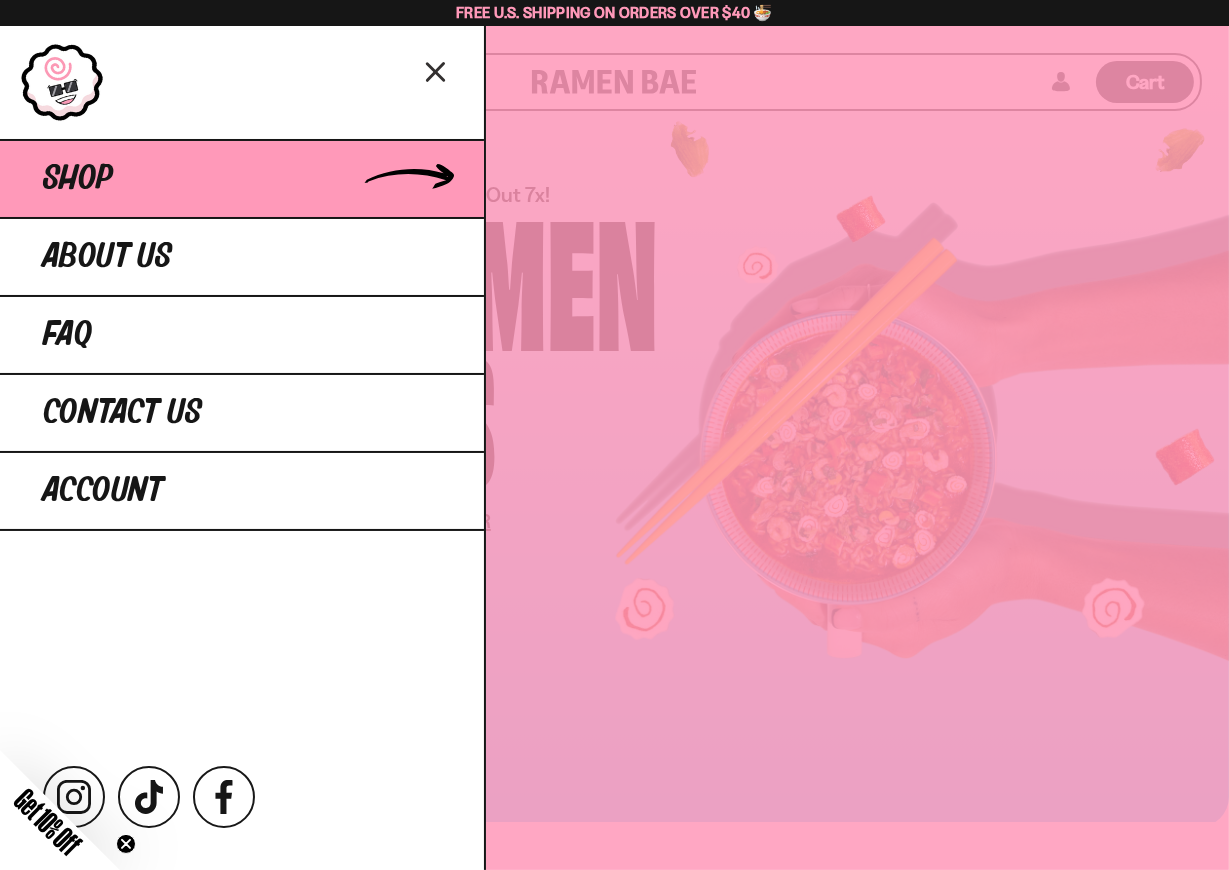 click on "Shop" at bounding box center [78, 179] 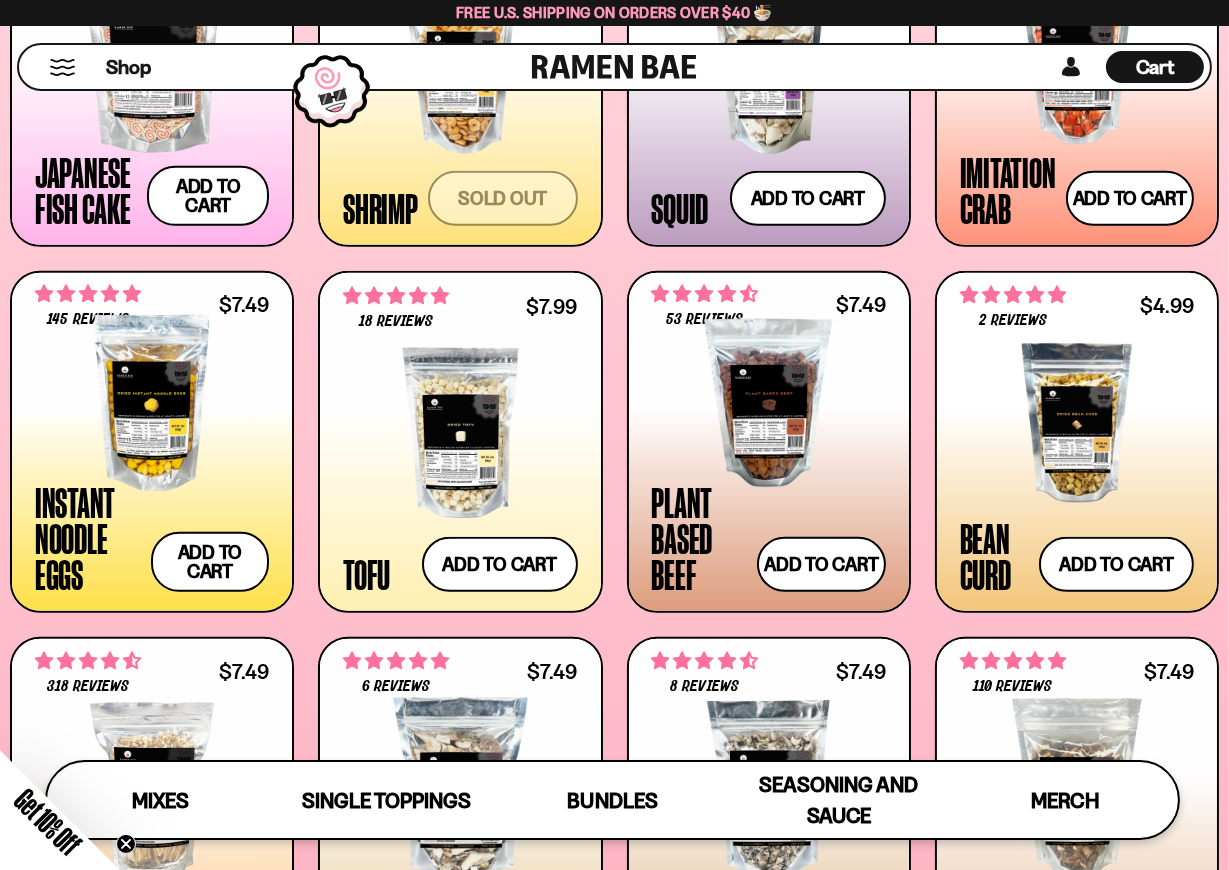 scroll, scrollTop: 2274, scrollLeft: 0, axis: vertical 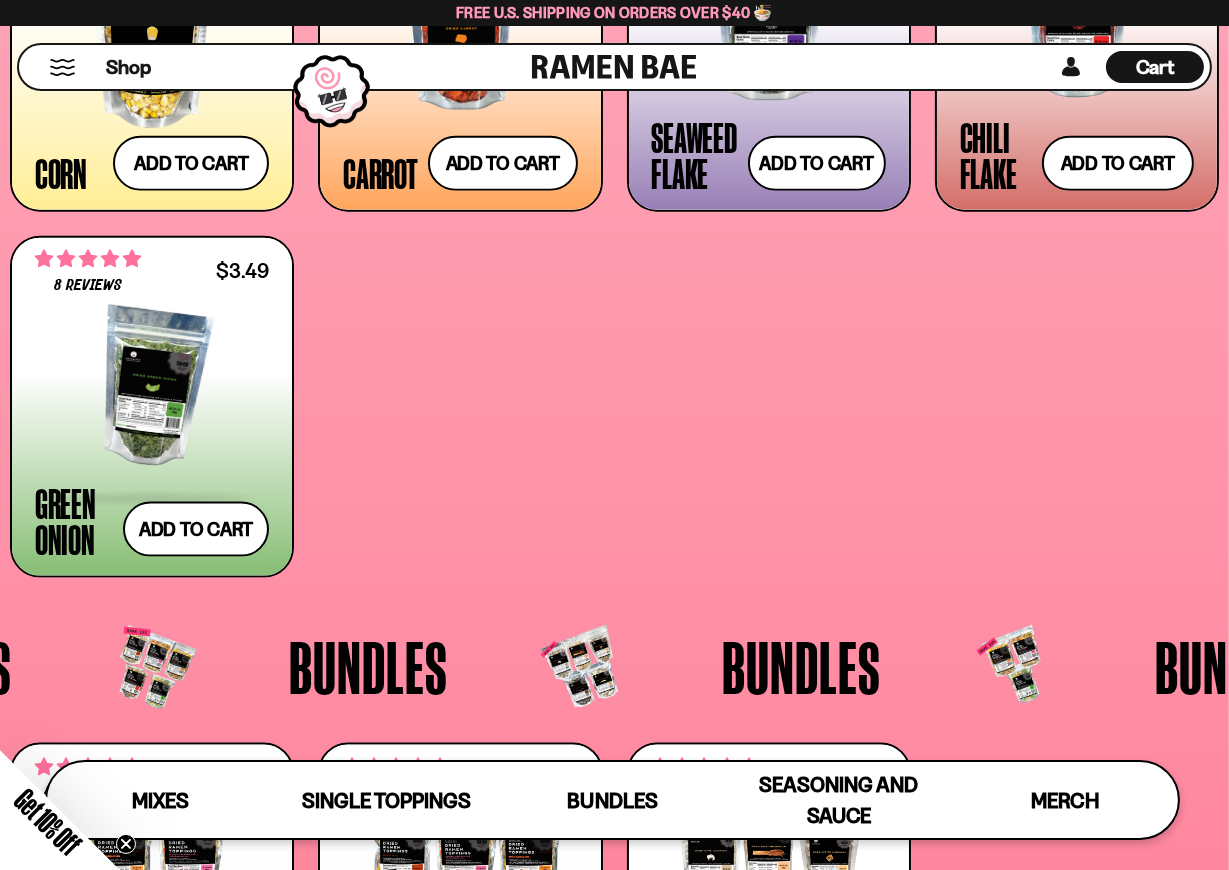 click at bounding box center (152, 388) 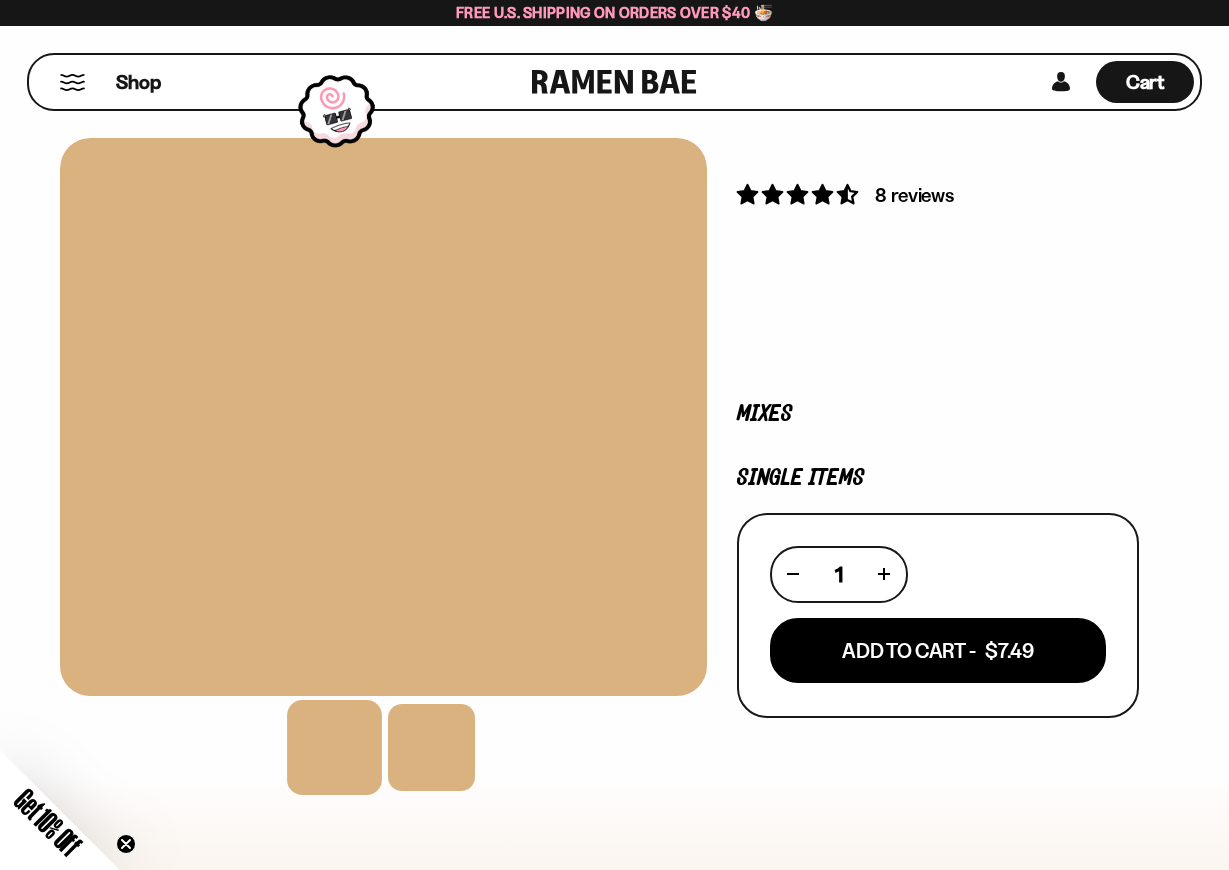 scroll, scrollTop: 0, scrollLeft: 0, axis: both 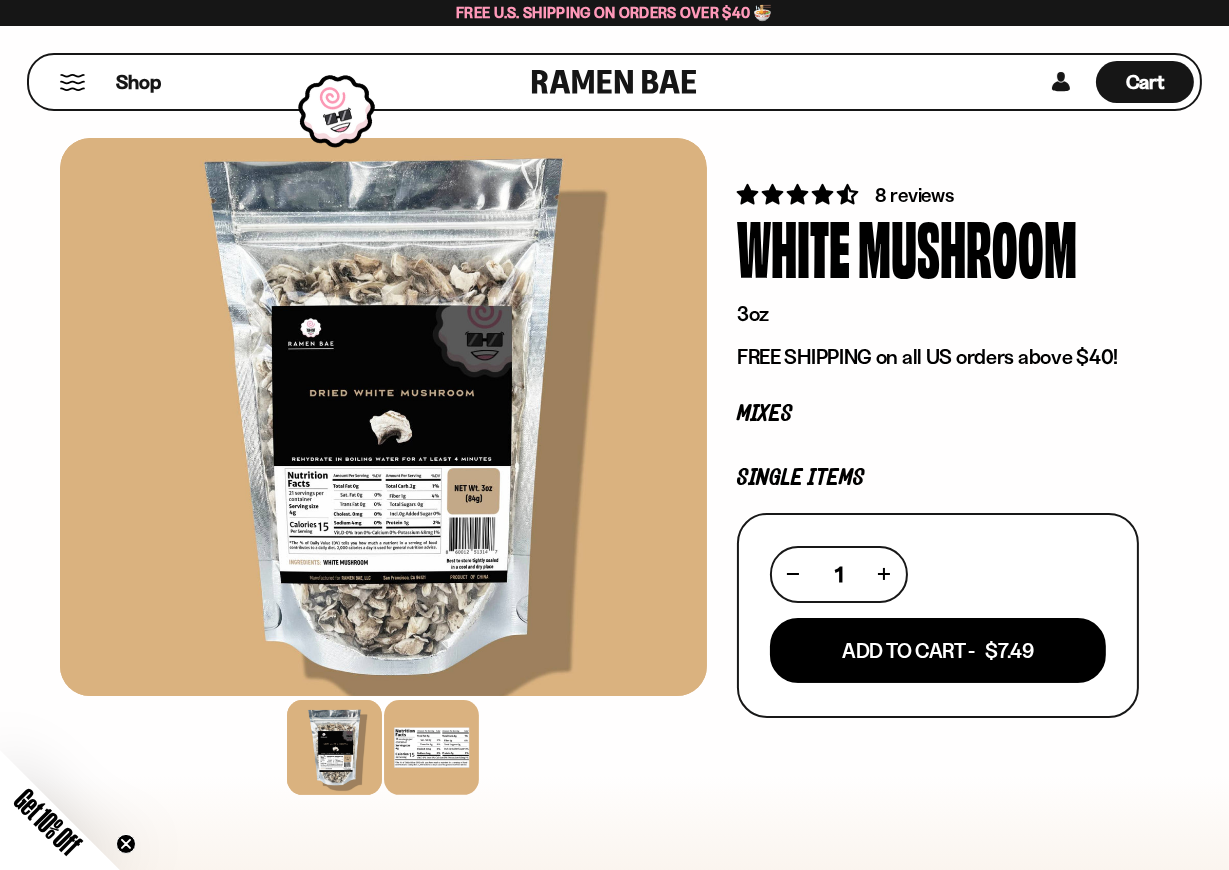 click at bounding box center [432, 747] 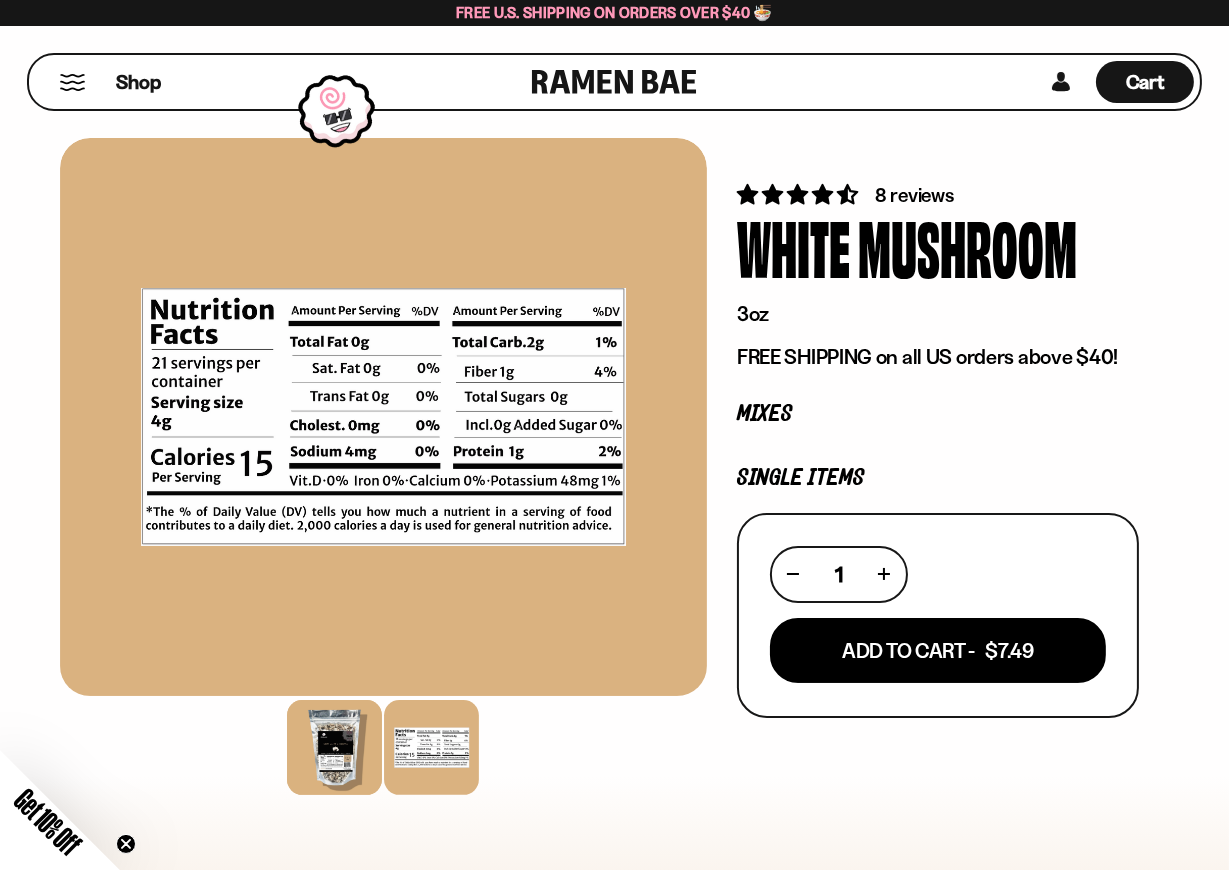 click at bounding box center (335, 747) 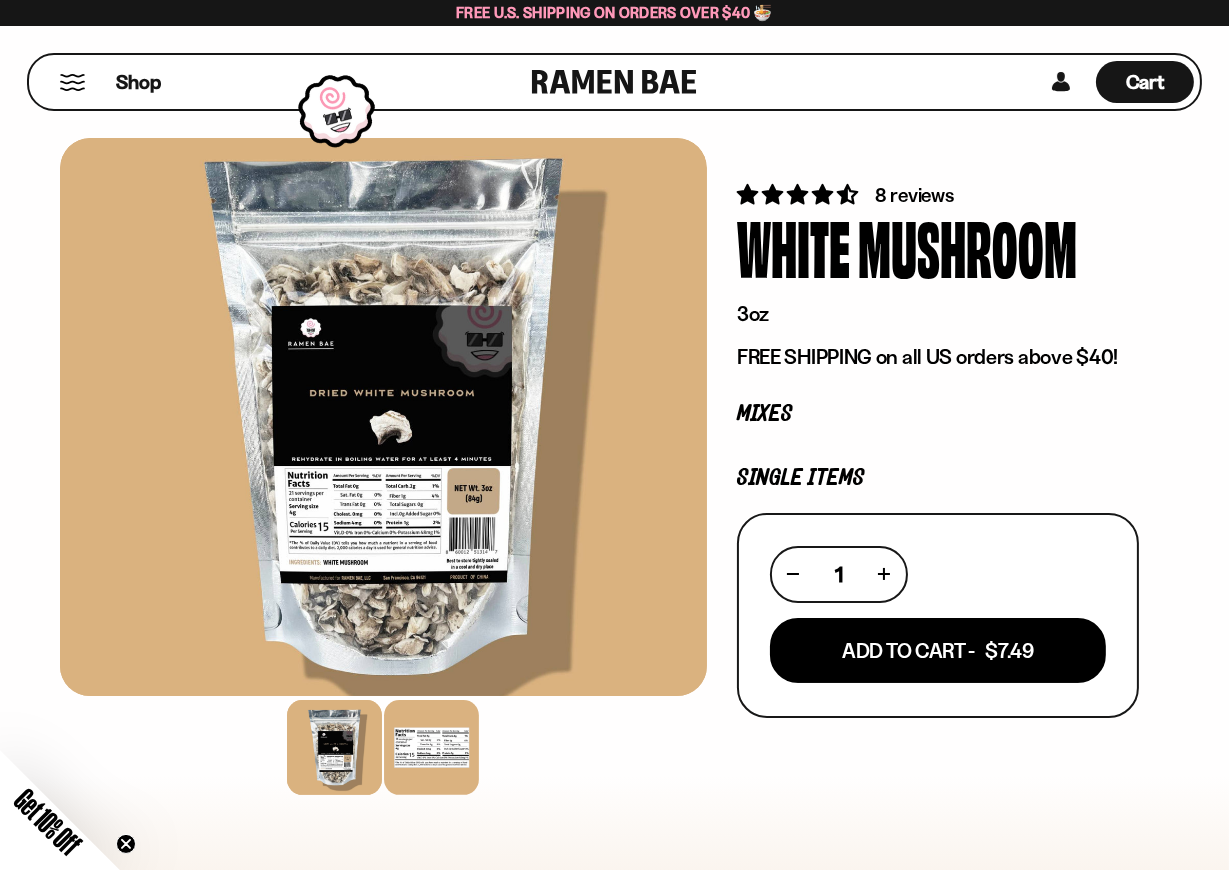 click at bounding box center [432, 747] 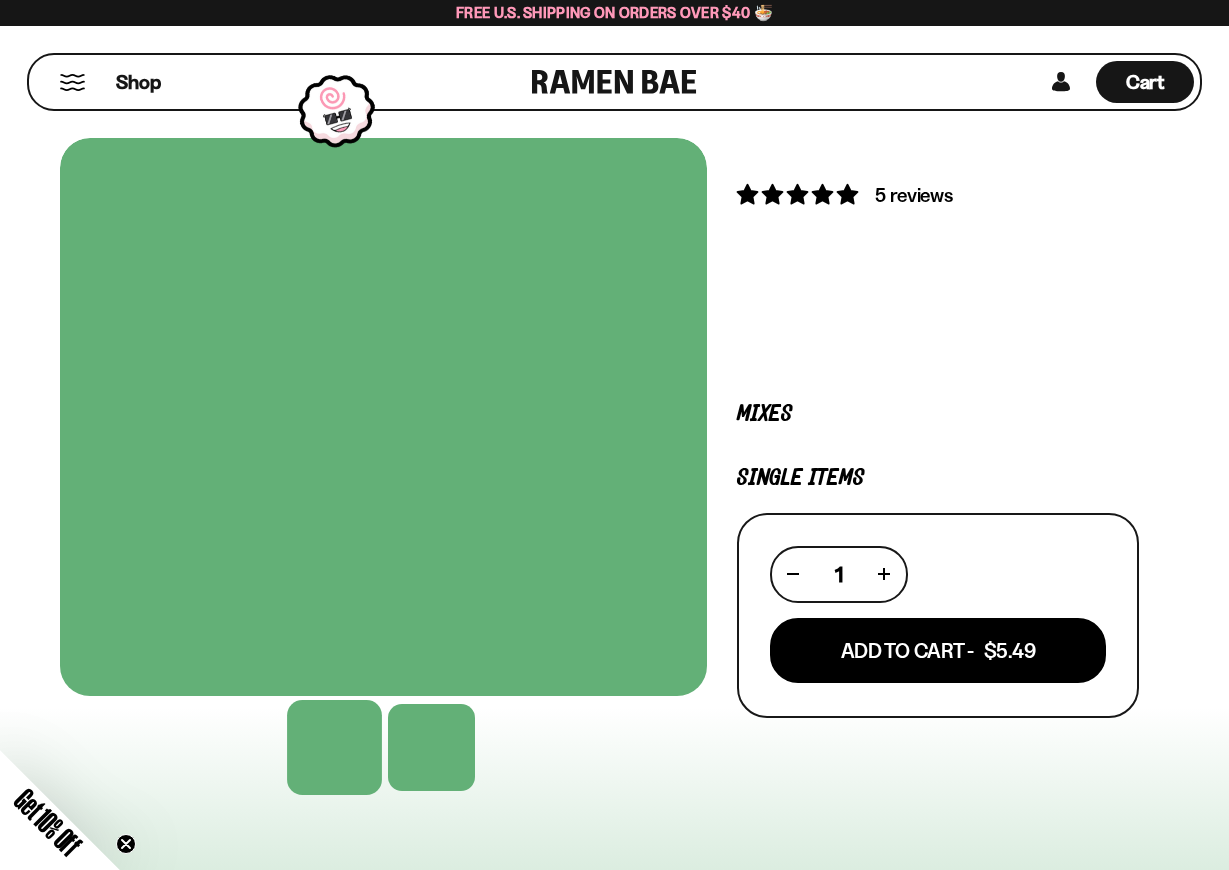 scroll, scrollTop: 0, scrollLeft: 0, axis: both 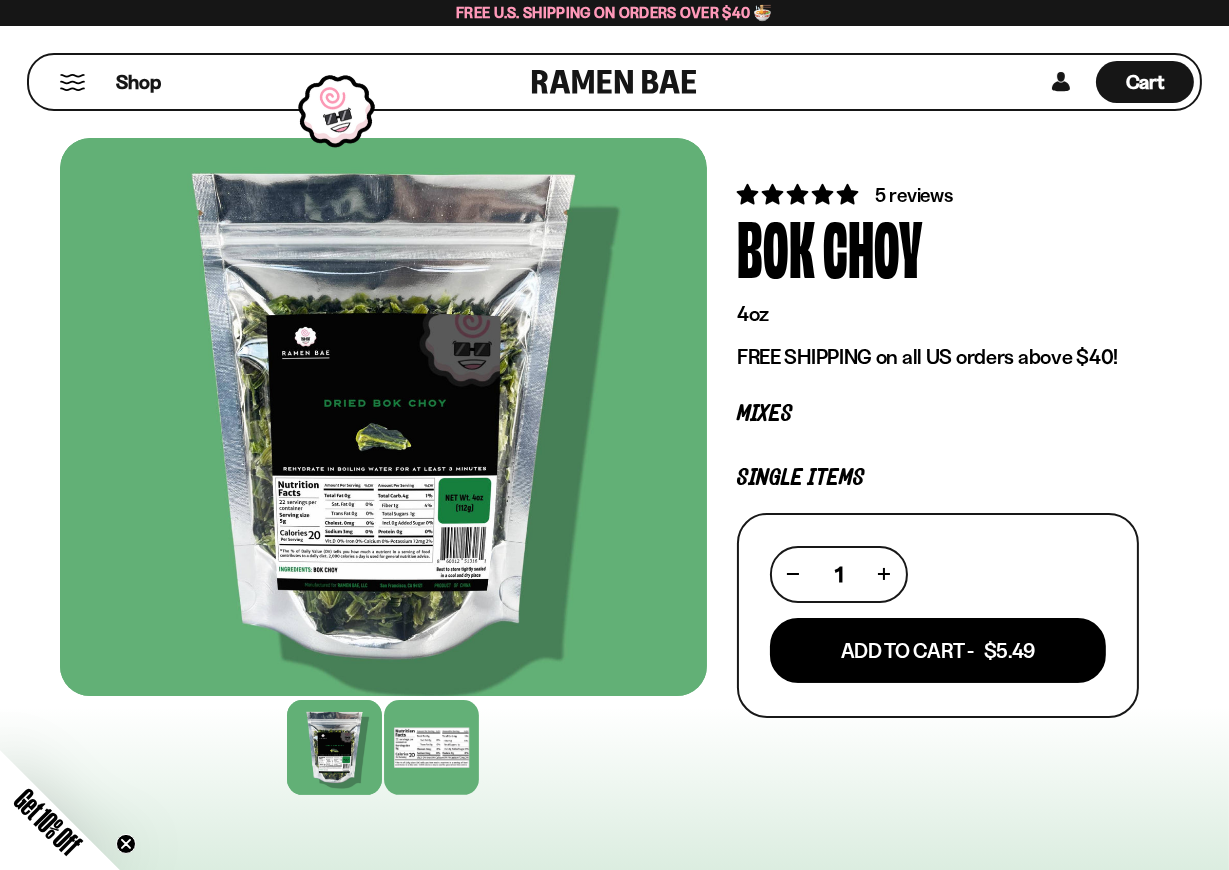 click at bounding box center (432, 747) 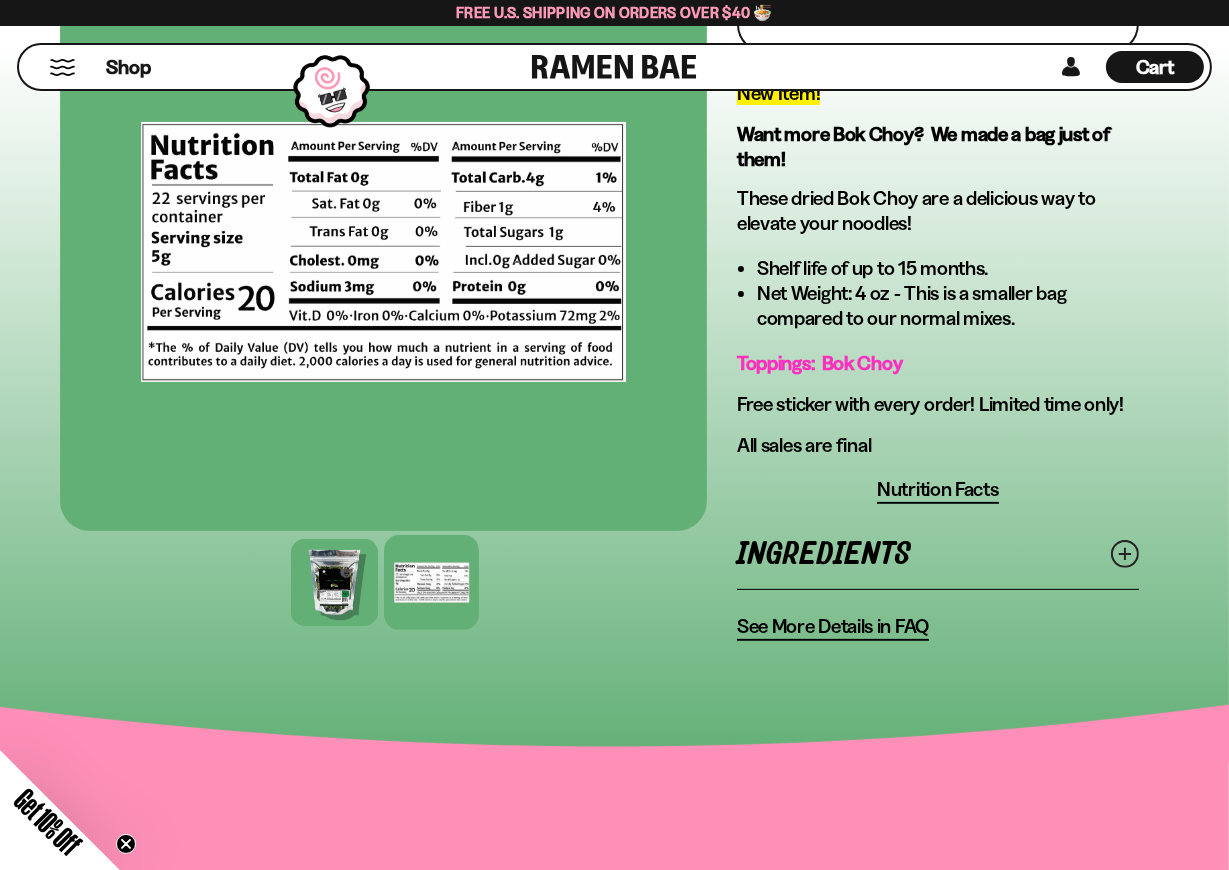 scroll, scrollTop: 700, scrollLeft: 0, axis: vertical 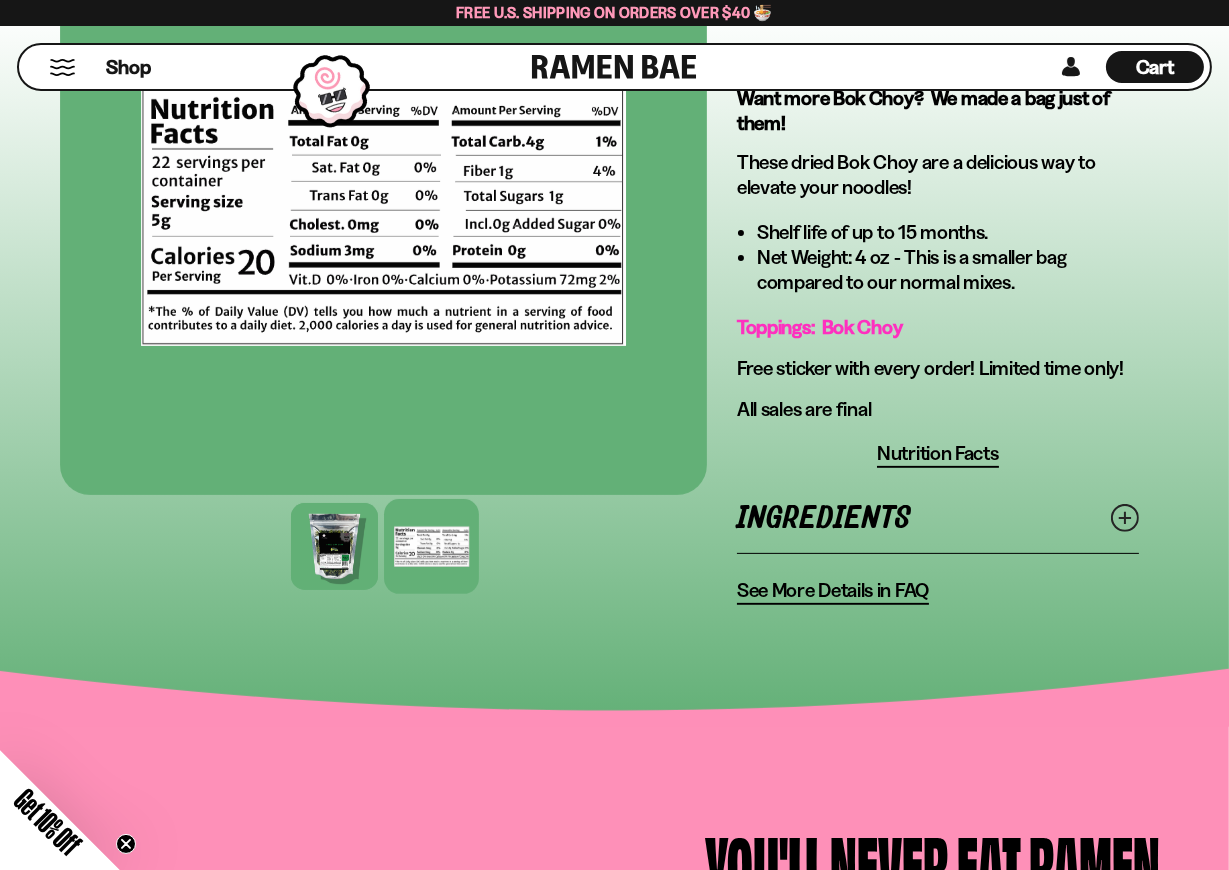 click on "Ingredients" at bounding box center [938, 518] 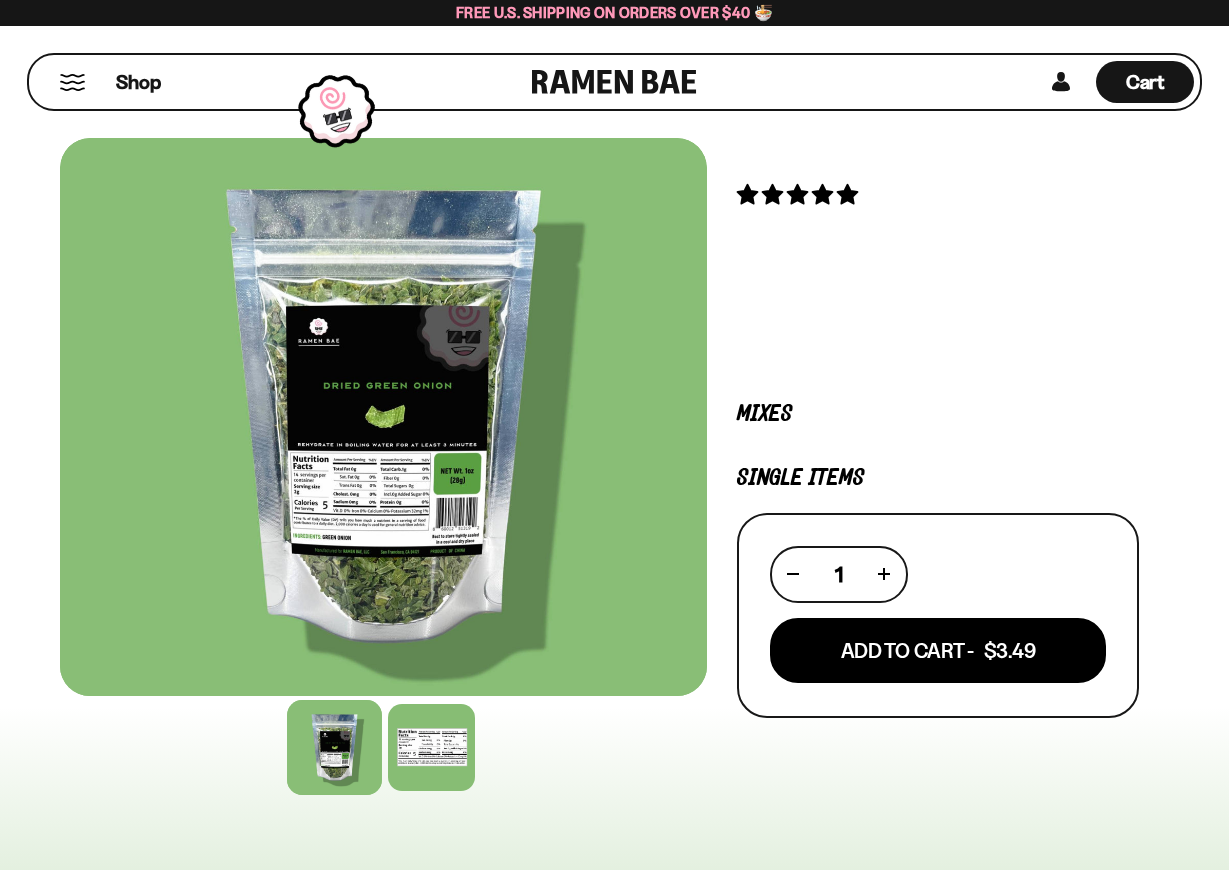 scroll, scrollTop: 0, scrollLeft: 0, axis: both 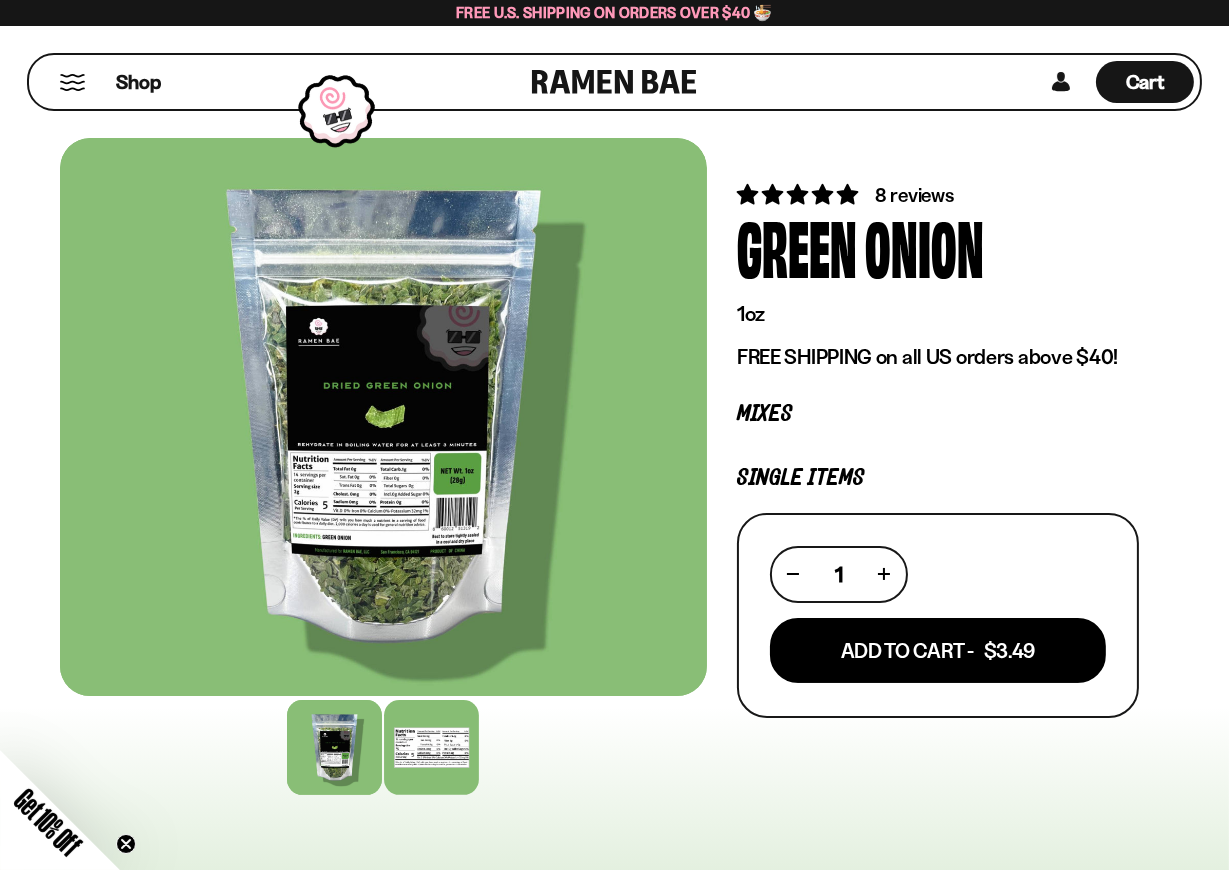 click at bounding box center (432, 747) 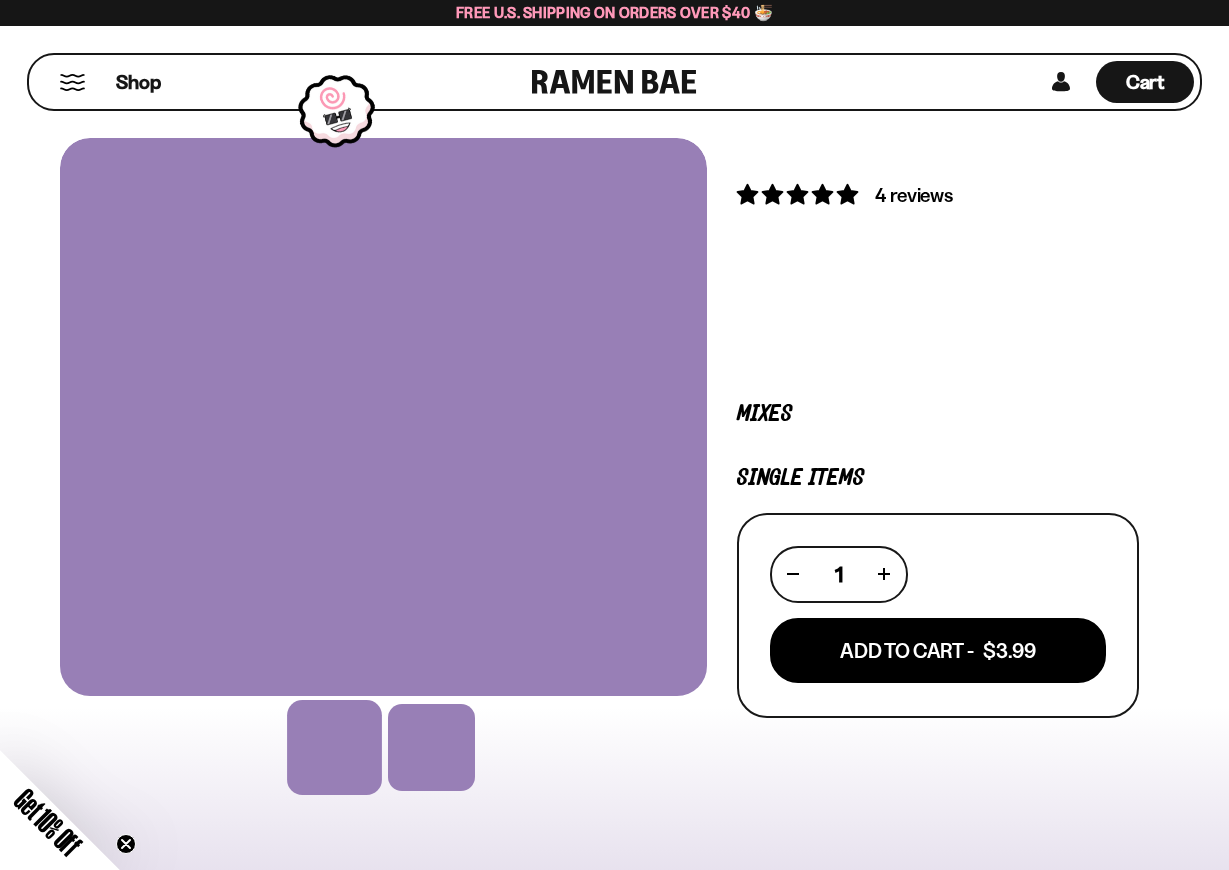 scroll, scrollTop: 0, scrollLeft: 0, axis: both 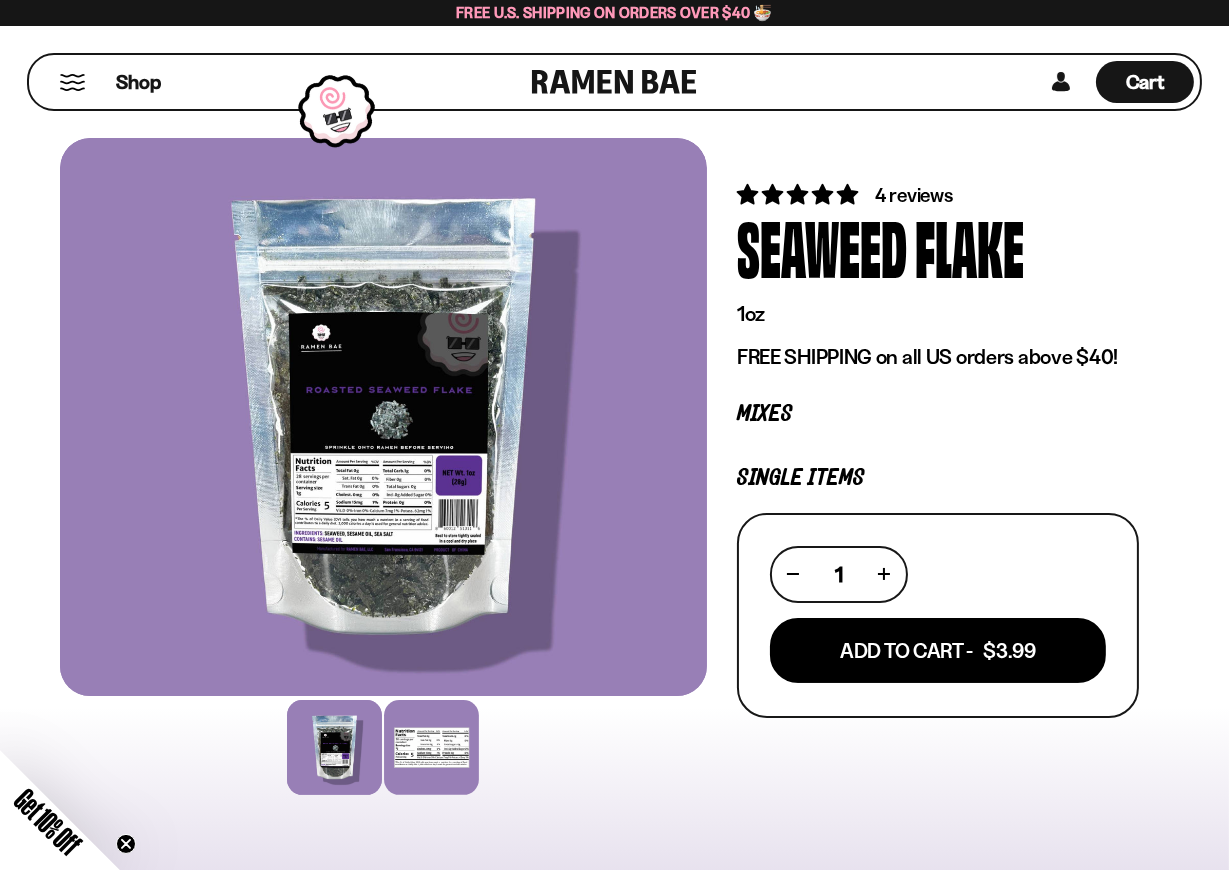 click at bounding box center (432, 747) 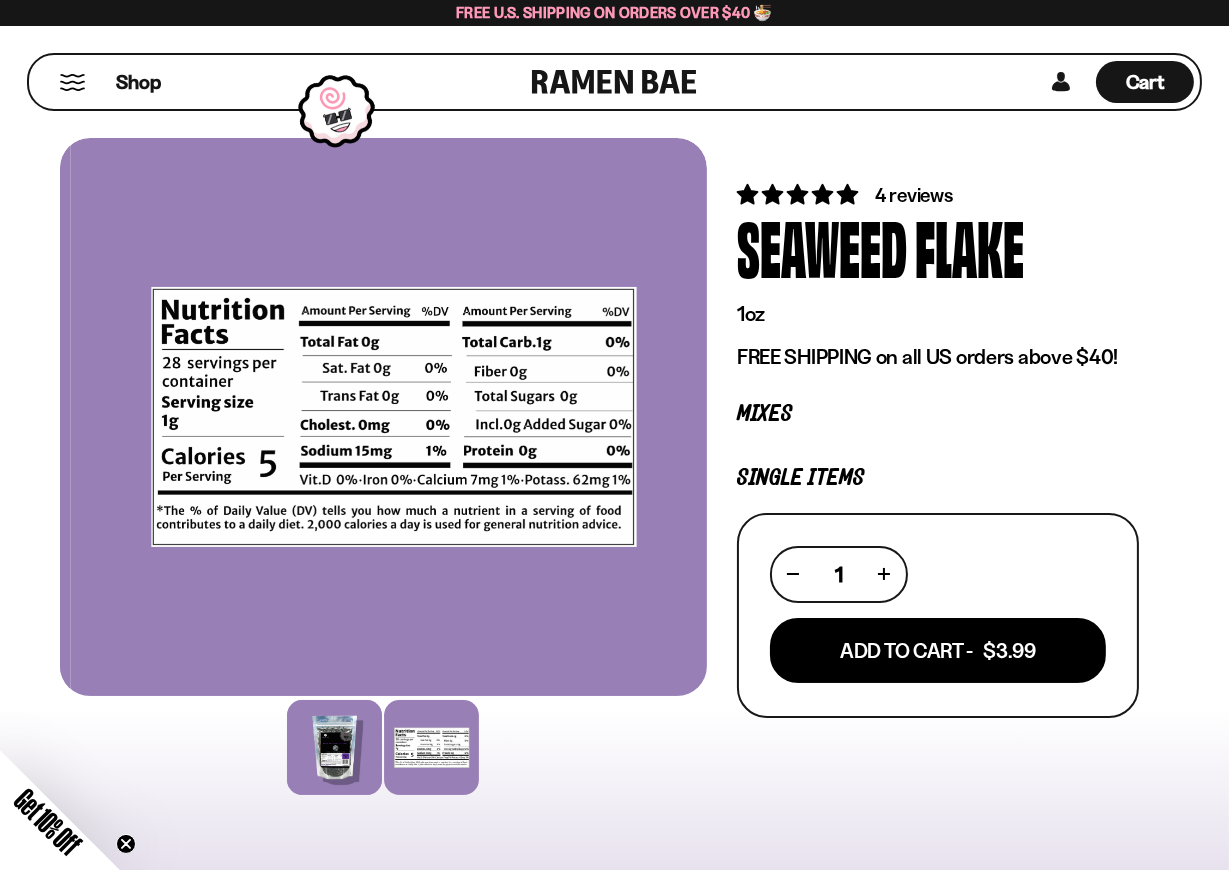 click at bounding box center (335, 747) 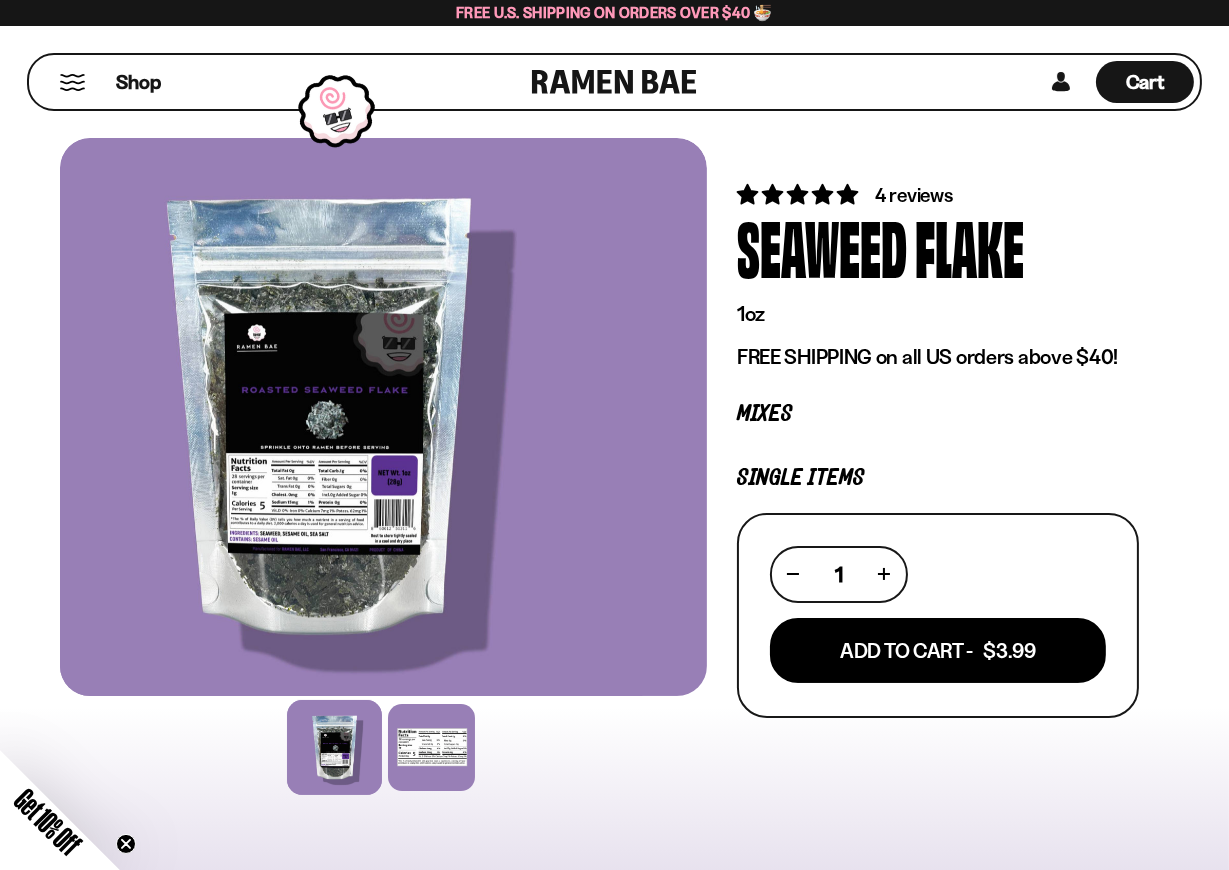 scroll, scrollTop: 300, scrollLeft: 0, axis: vertical 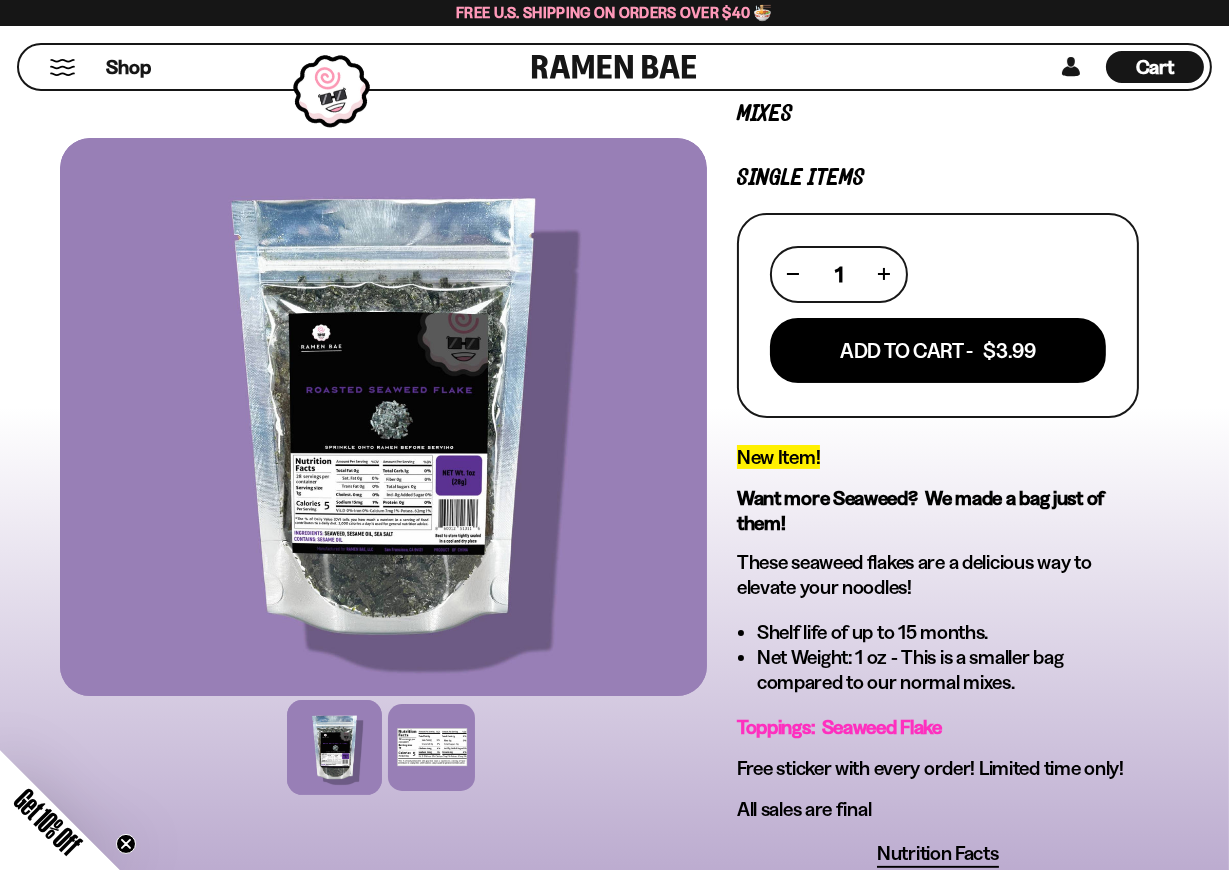 click at bounding box center [62, 67] 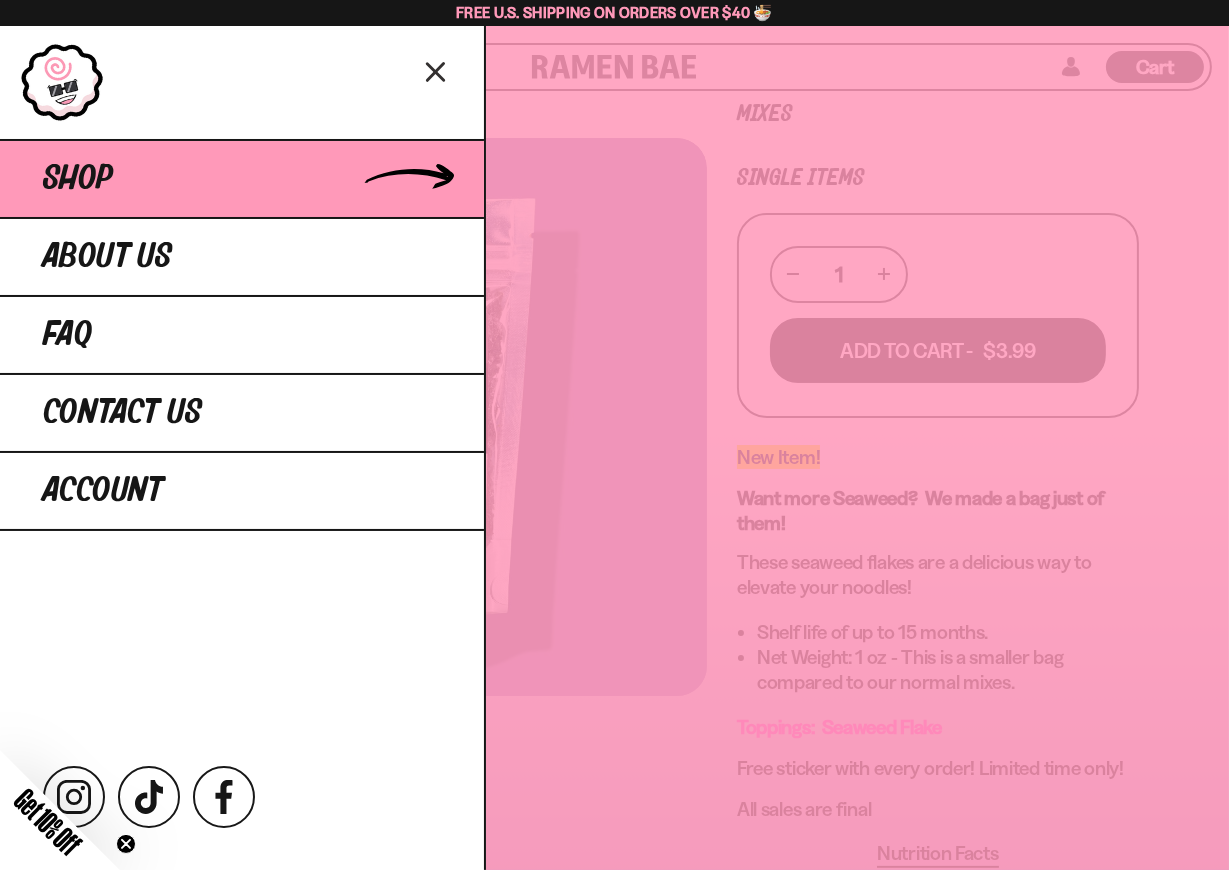 click on "Shop" at bounding box center (242, 178) 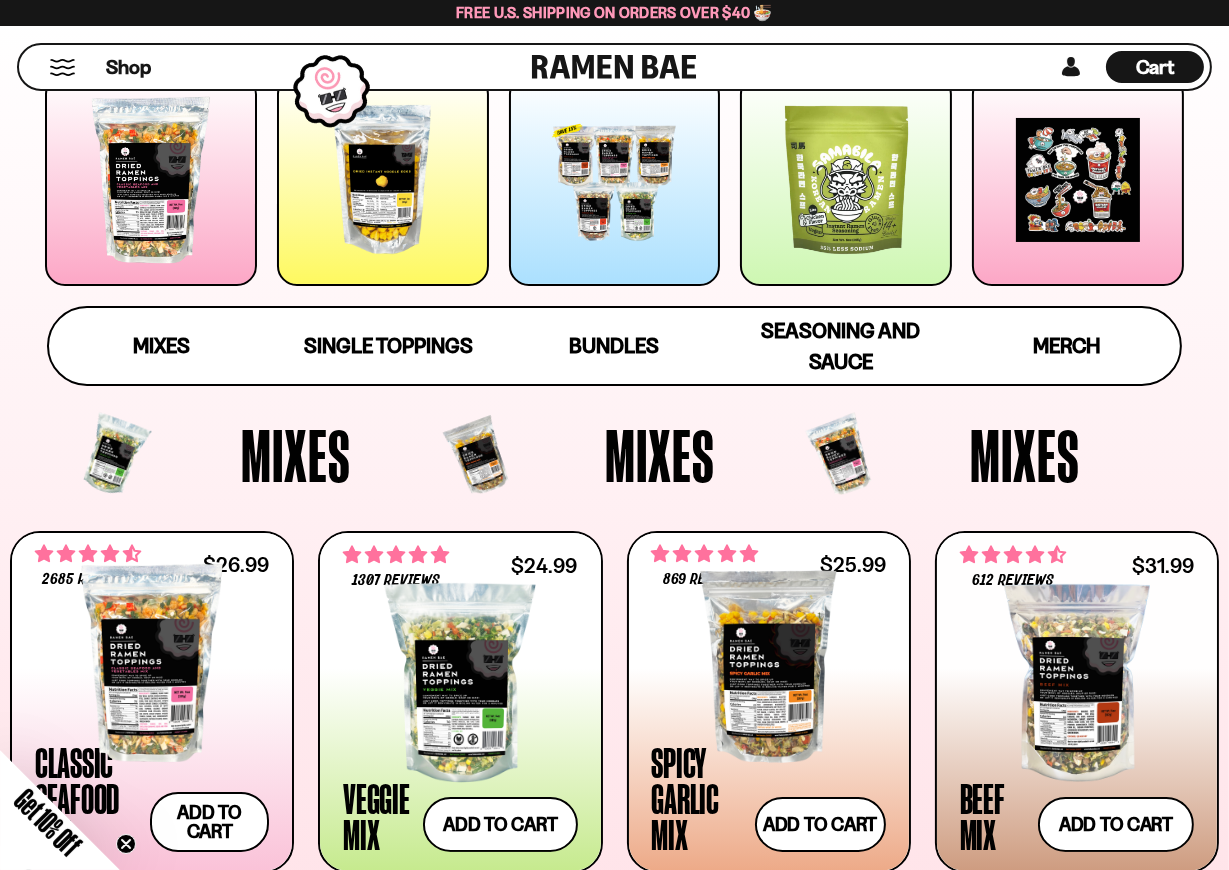 scroll, scrollTop: 600, scrollLeft: 0, axis: vertical 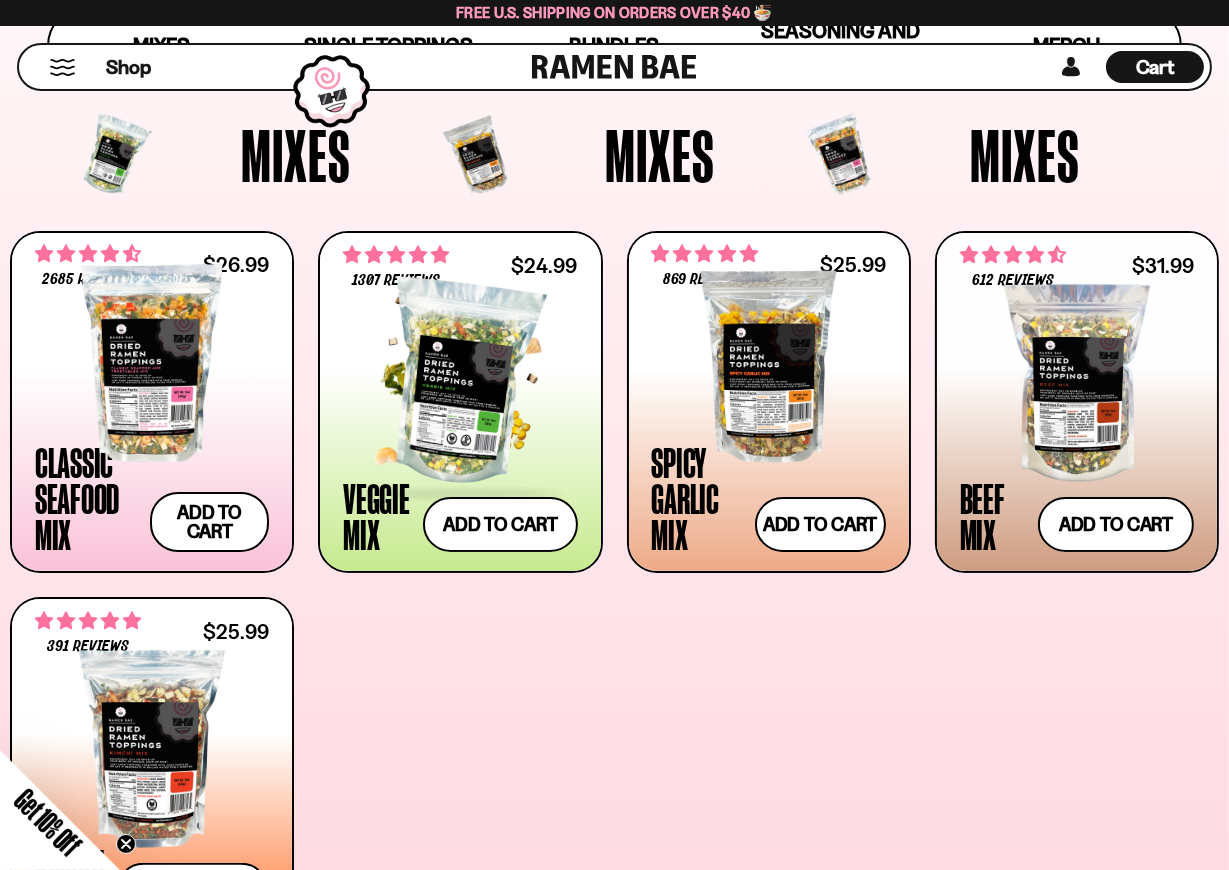 click at bounding box center [460, 383] 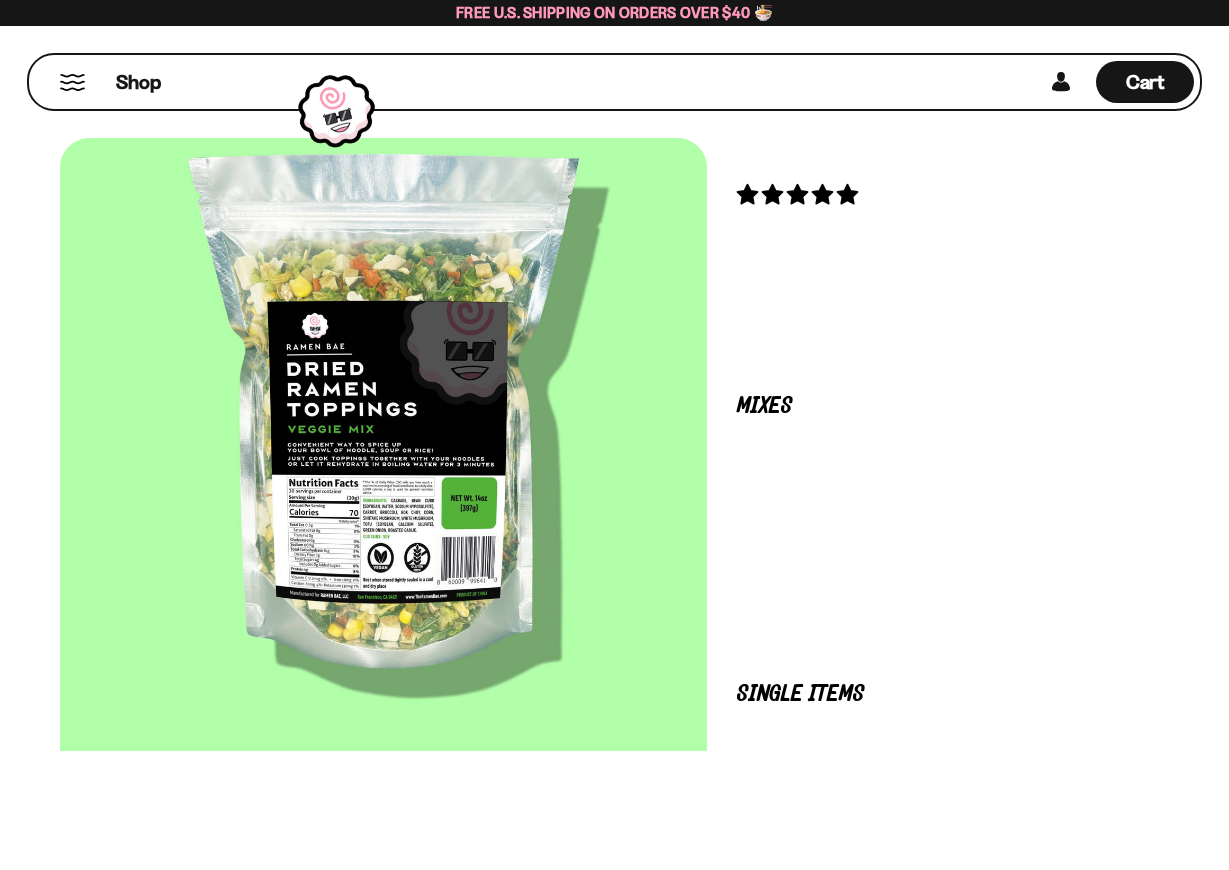 scroll, scrollTop: 0, scrollLeft: 0, axis: both 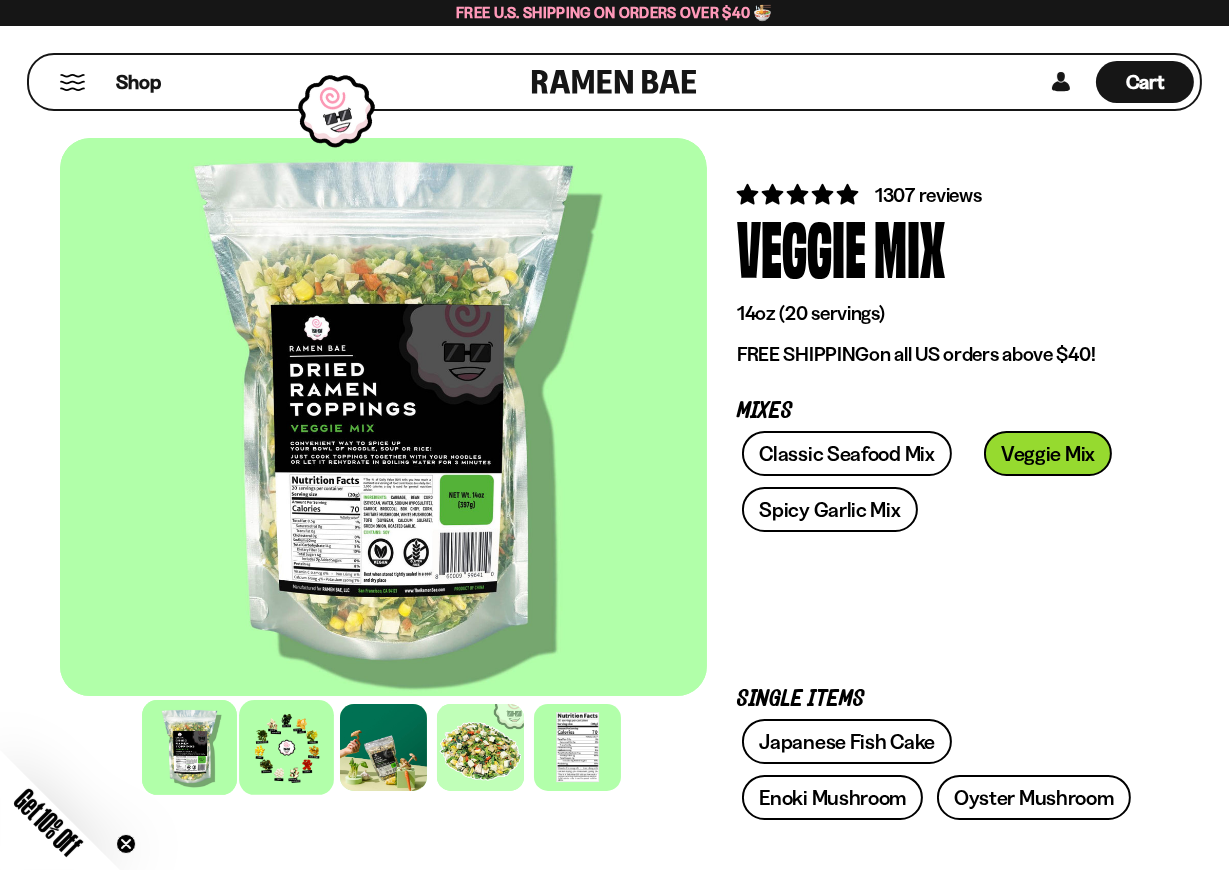 click at bounding box center [286, 747] 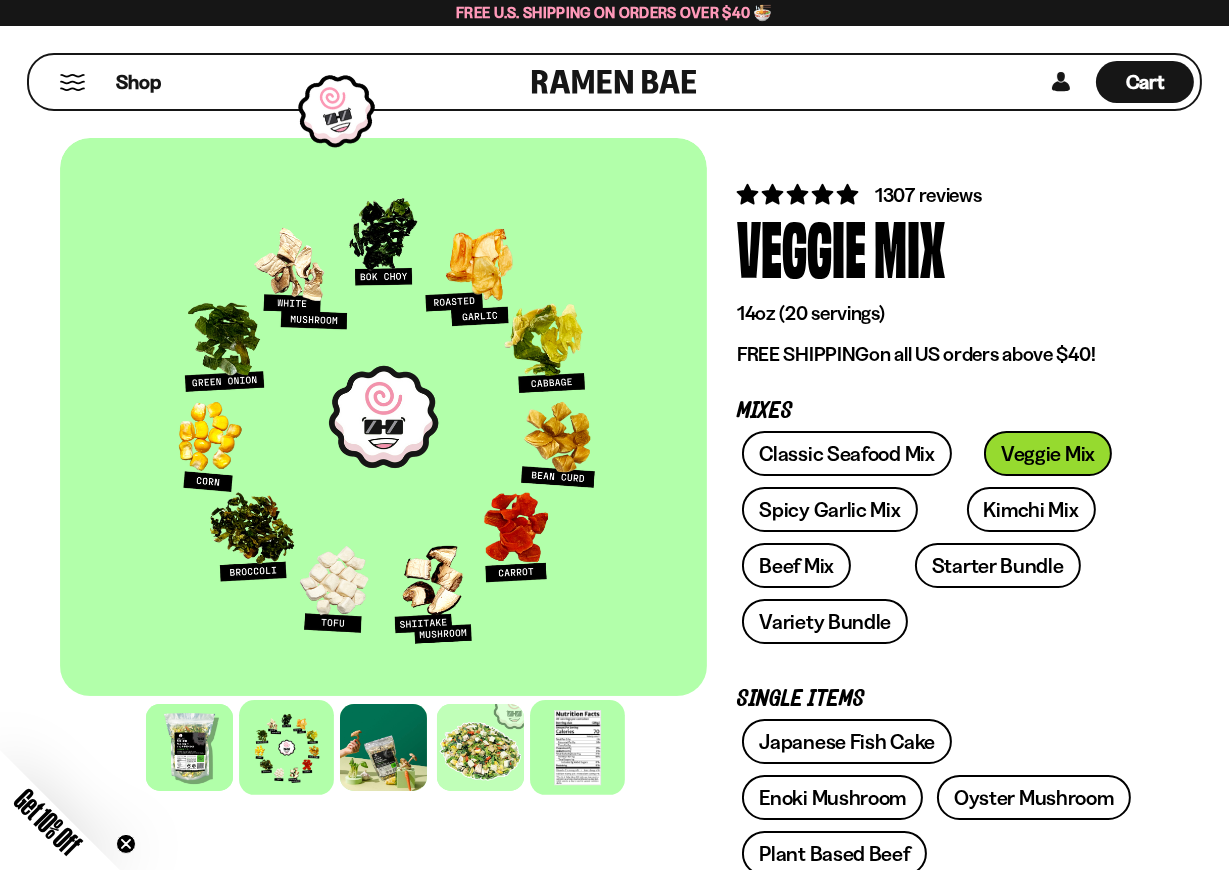 click at bounding box center (577, 747) 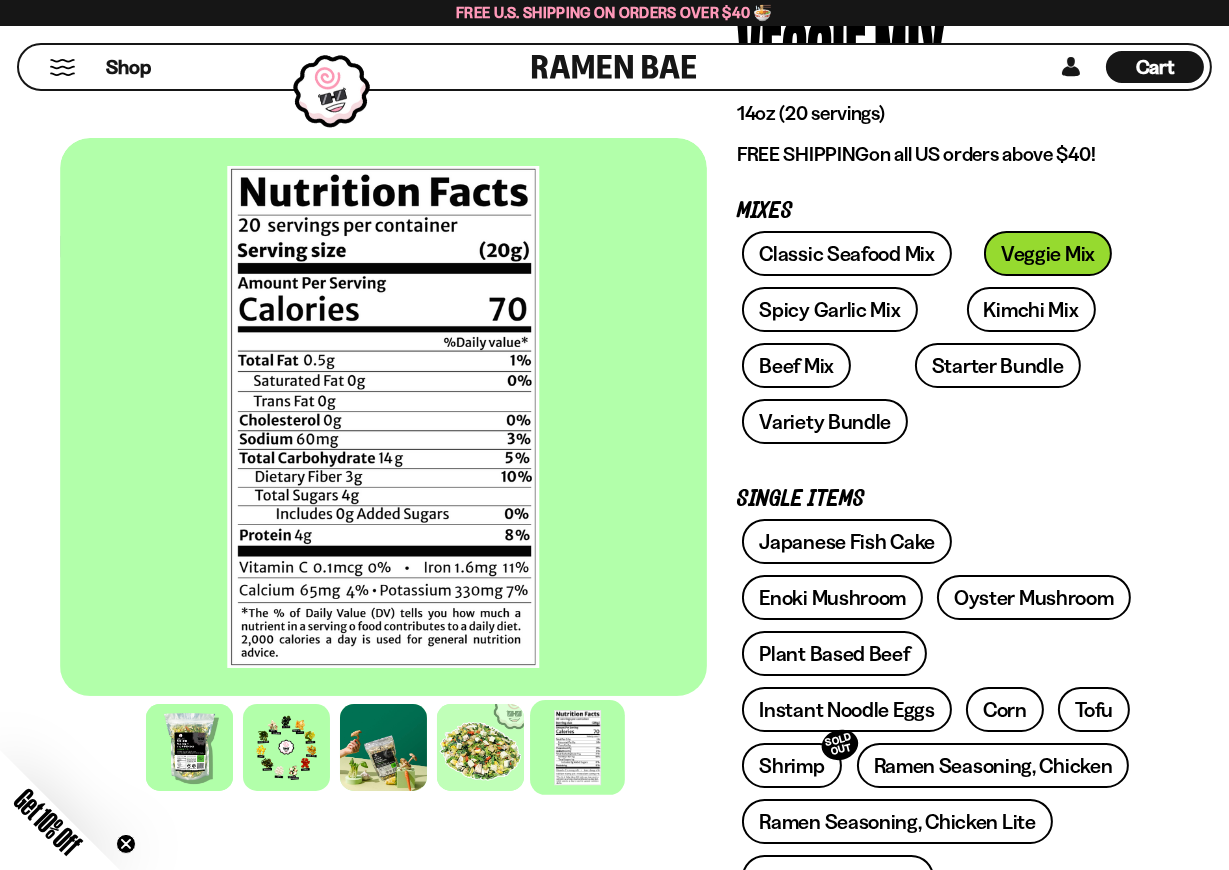 scroll, scrollTop: 300, scrollLeft: 0, axis: vertical 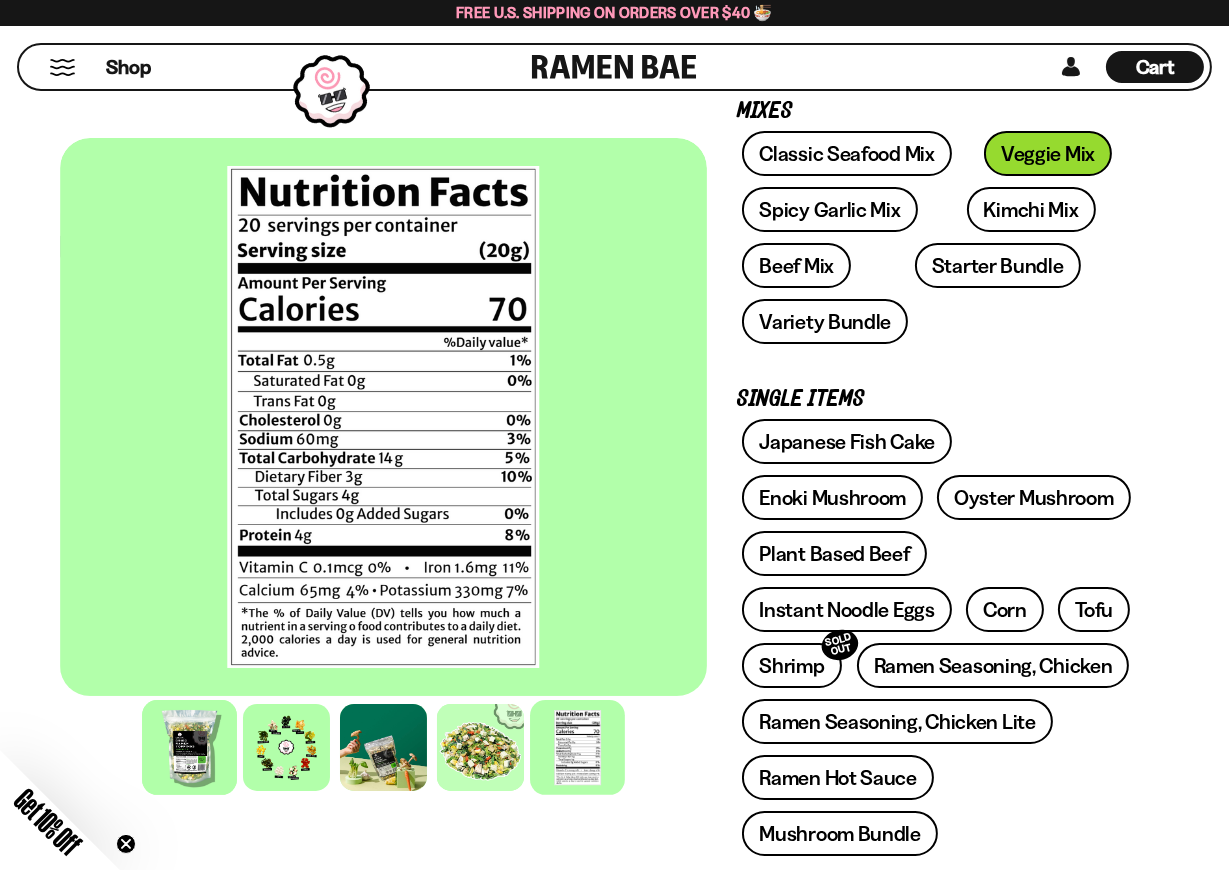 click at bounding box center [189, 747] 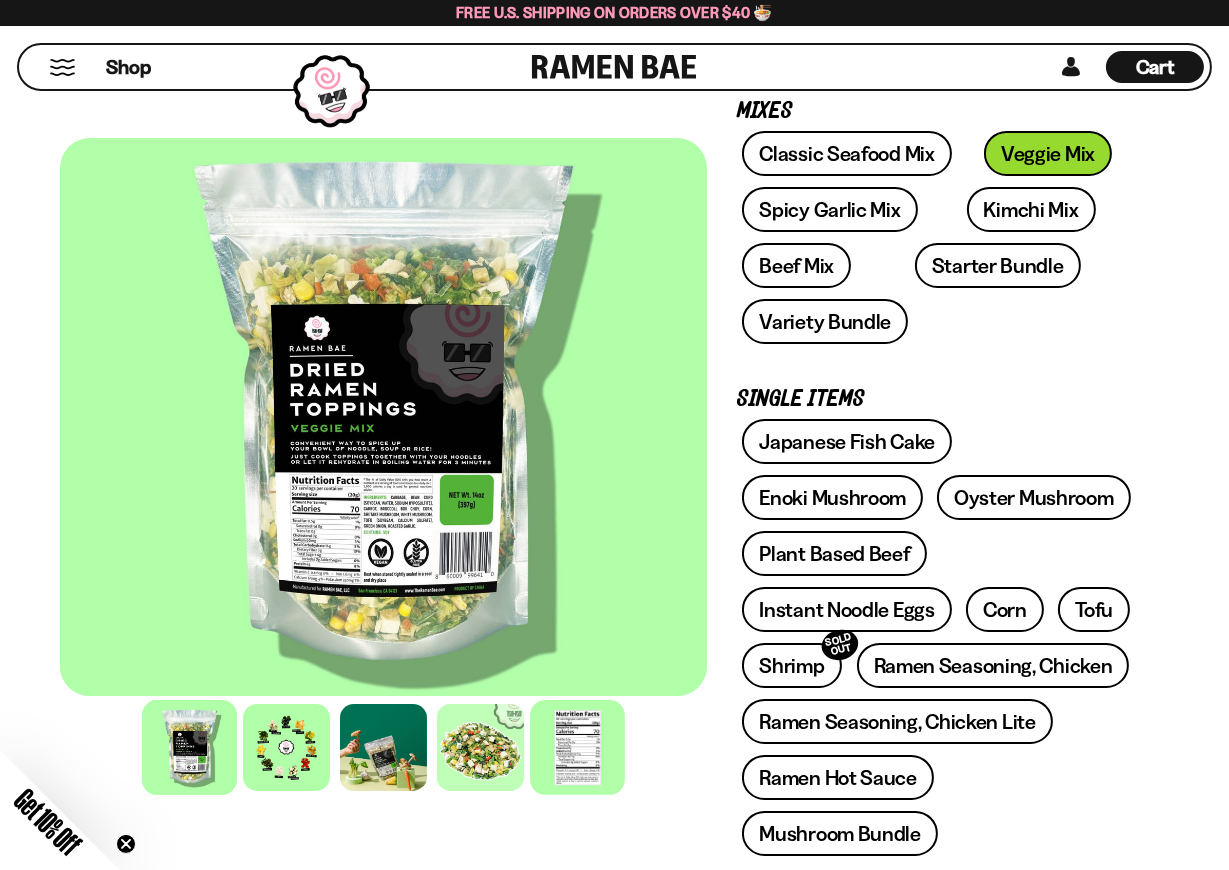 click at bounding box center (577, 747) 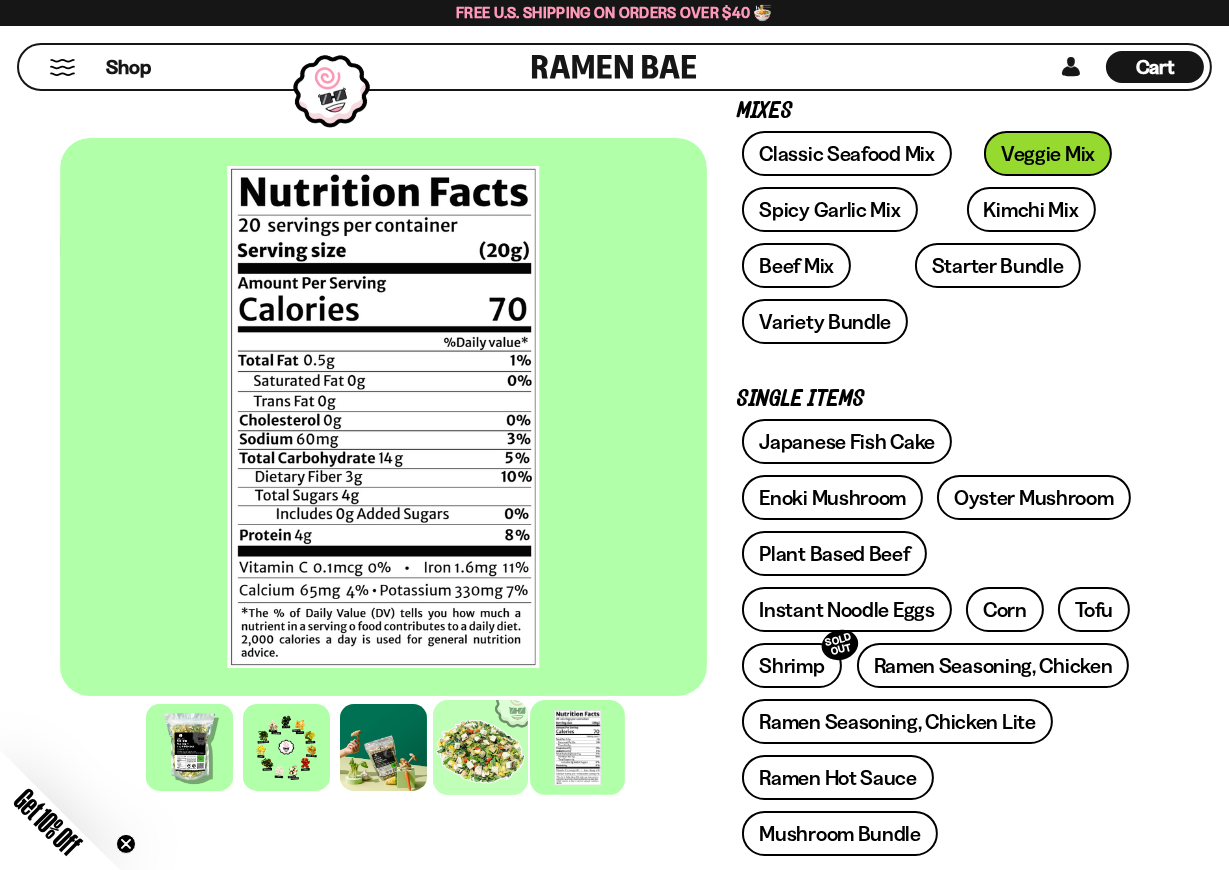click at bounding box center (480, 747) 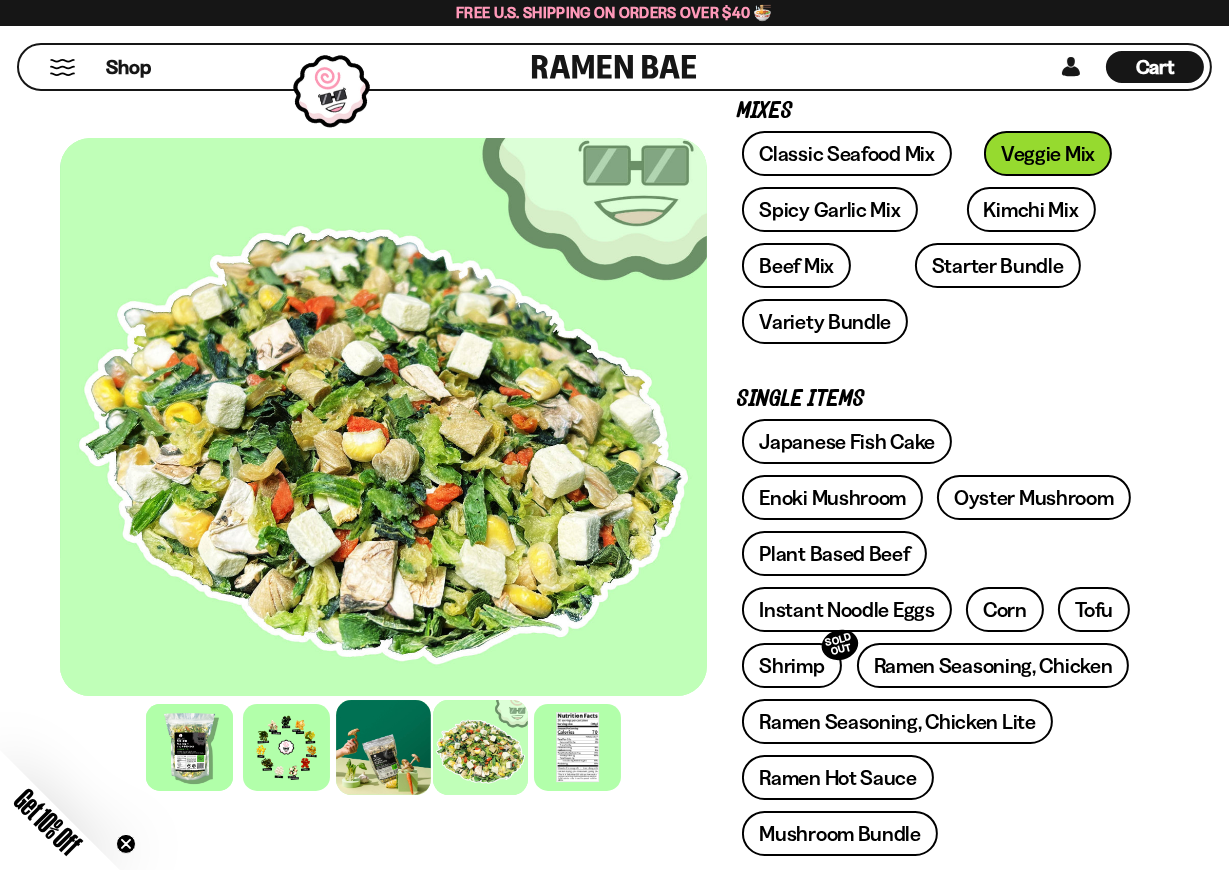 click at bounding box center (383, 747) 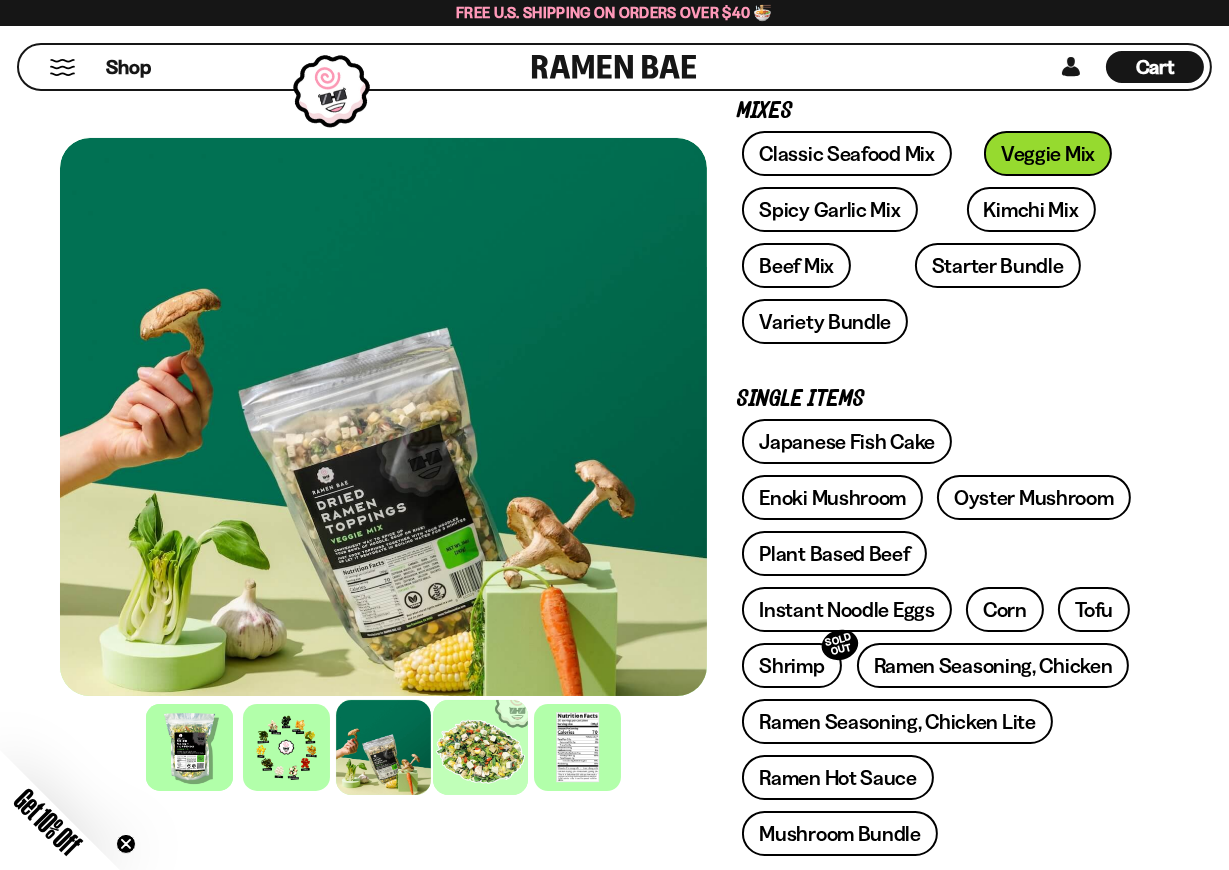 click at bounding box center [480, 747] 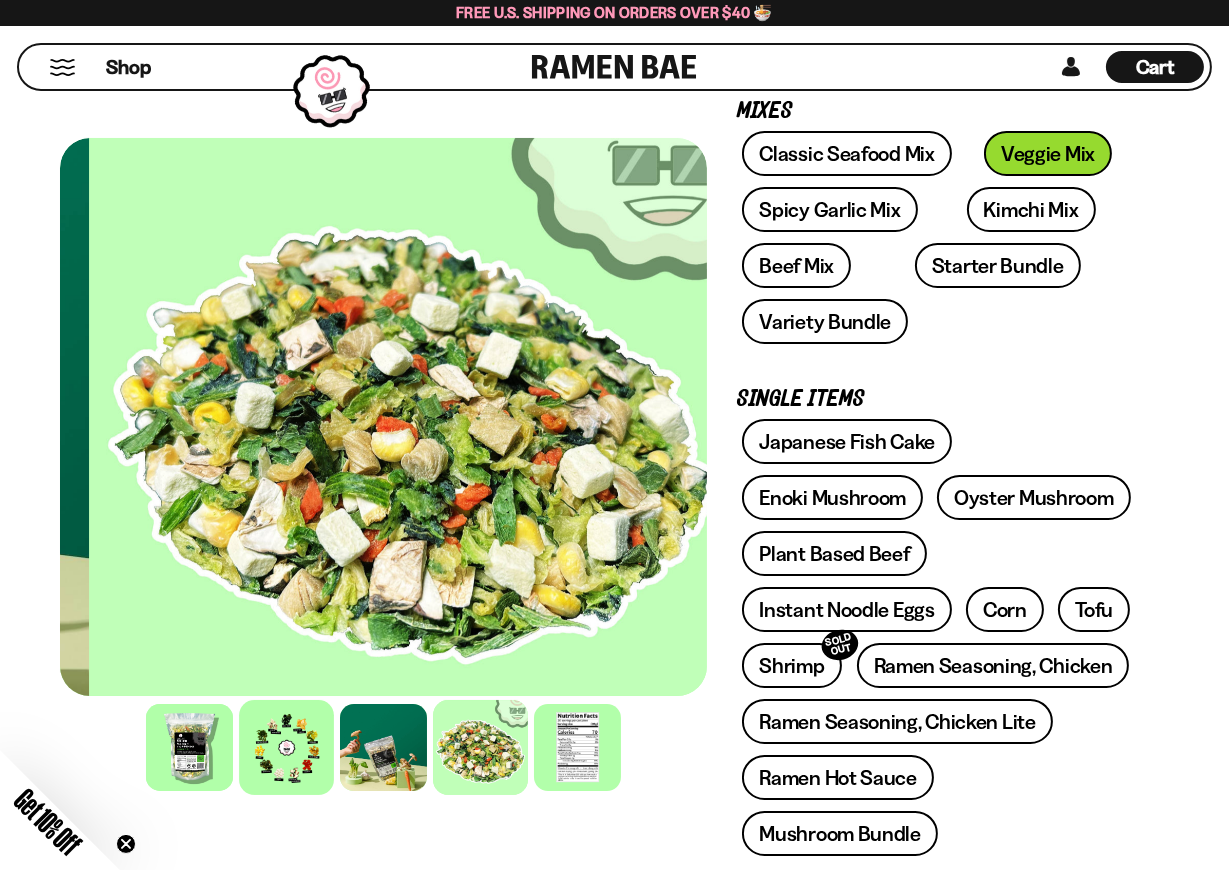 click at bounding box center [286, 747] 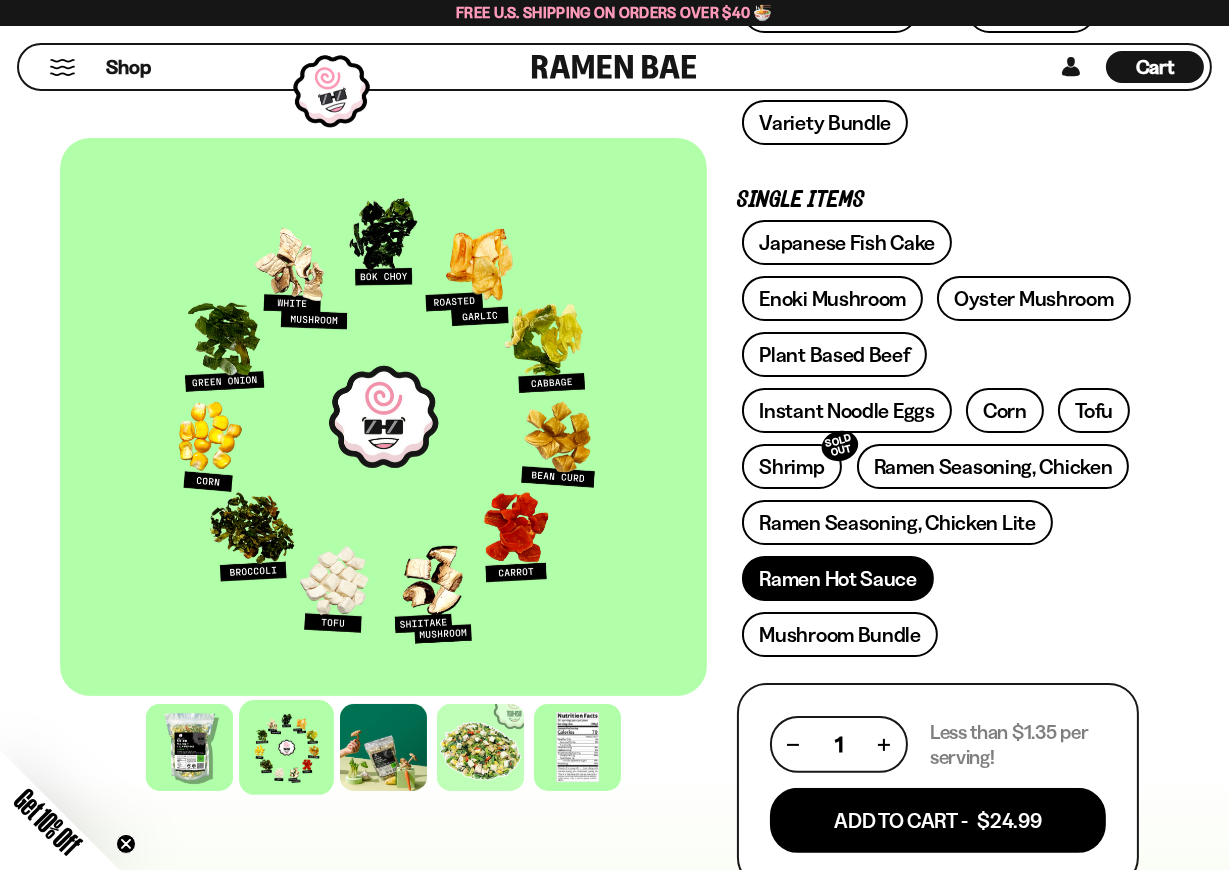 scroll, scrollTop: 500, scrollLeft: 0, axis: vertical 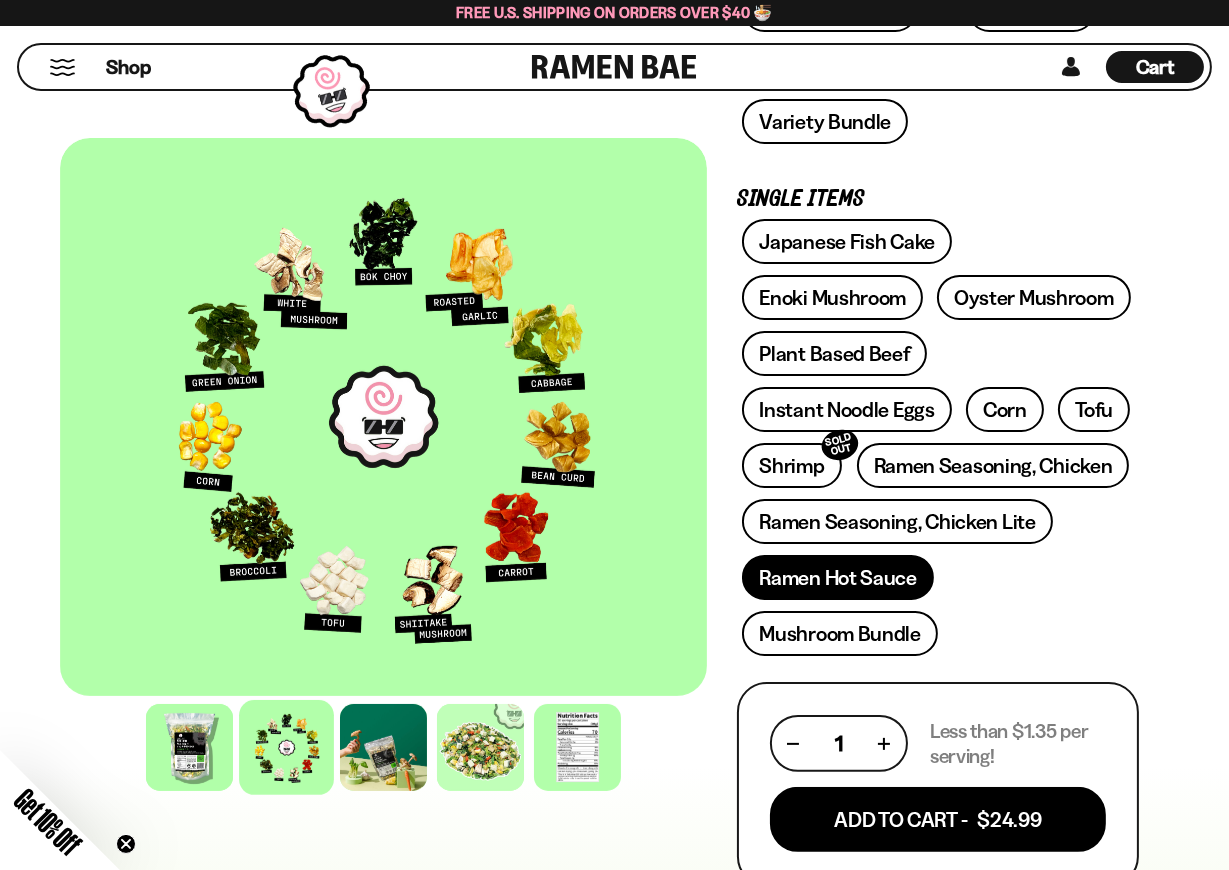 click on "Ramen Hot Sauce" at bounding box center [838, 577] 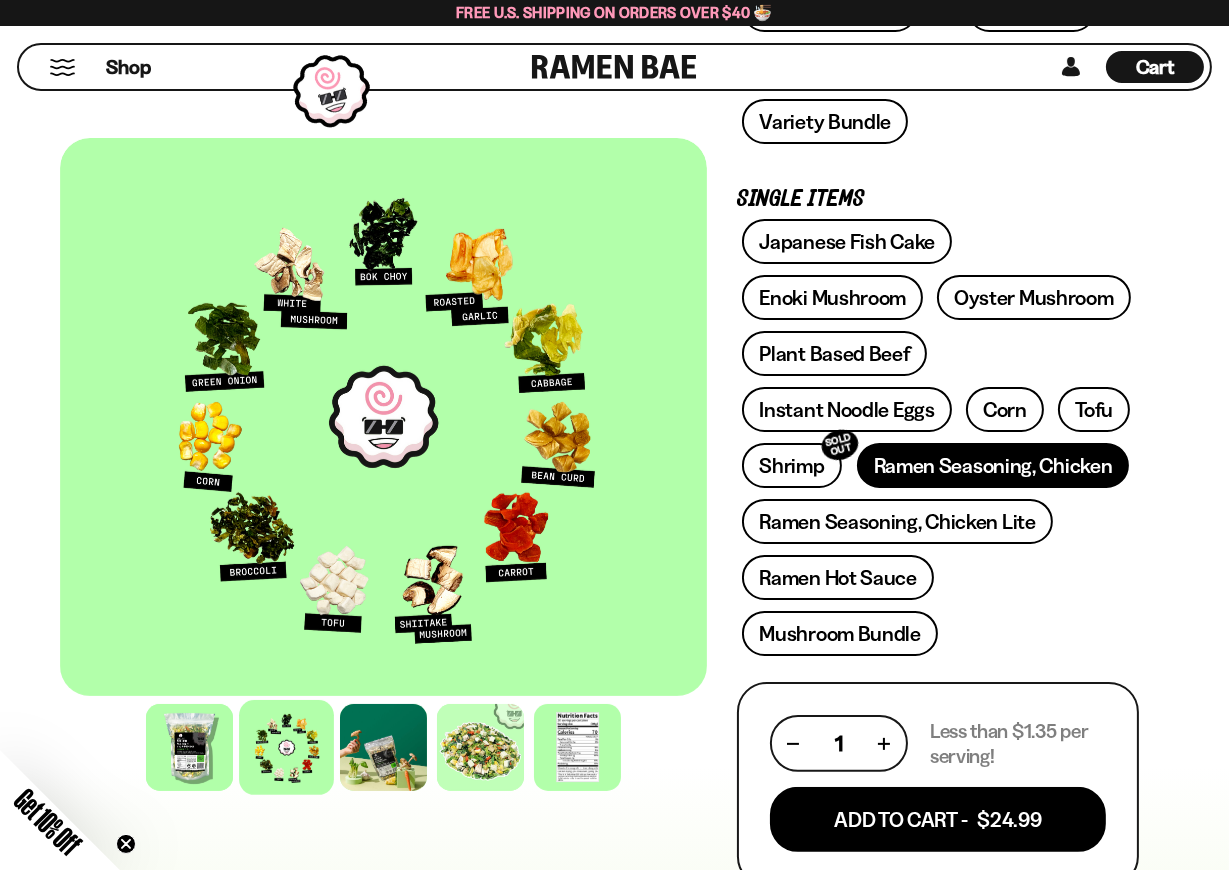 click on "Ramen Seasoning, Chicken" at bounding box center [993, 465] 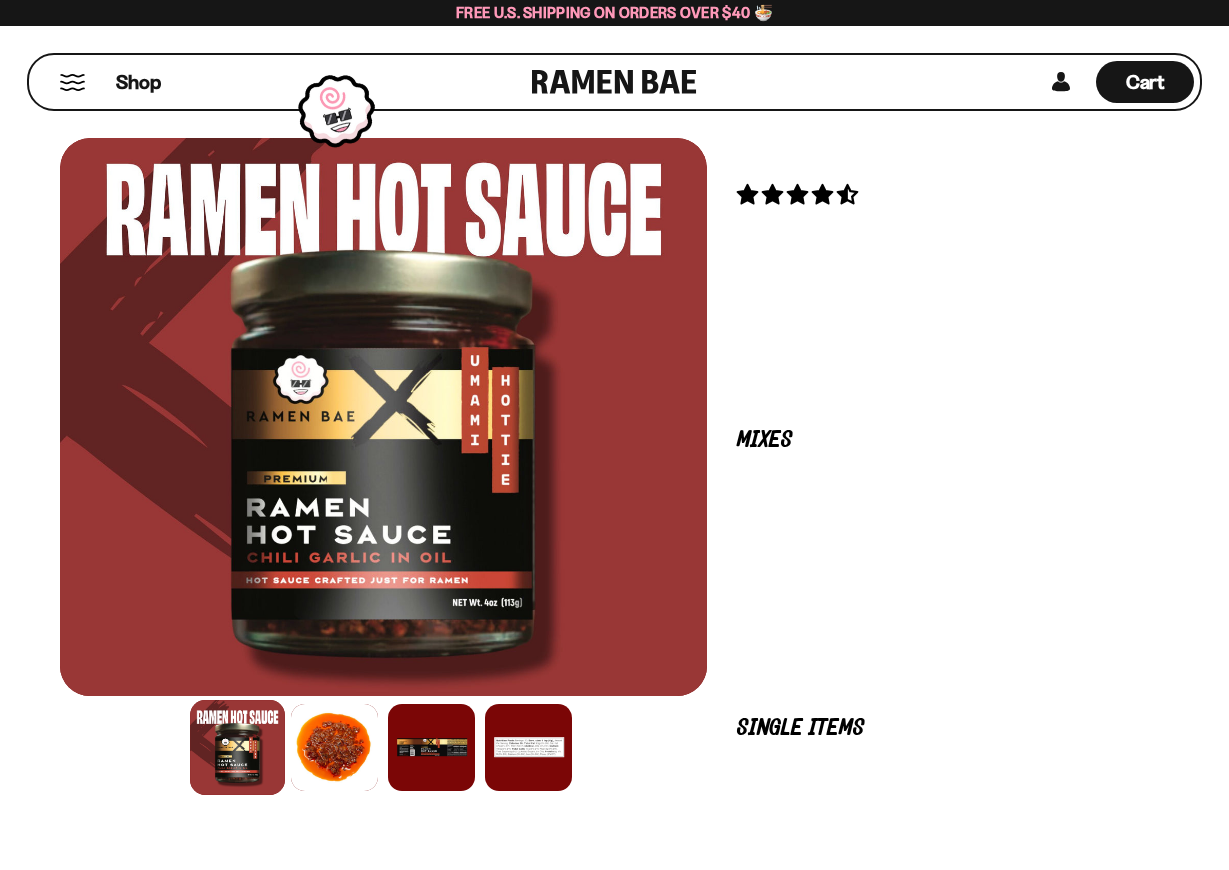 scroll, scrollTop: 0, scrollLeft: 0, axis: both 